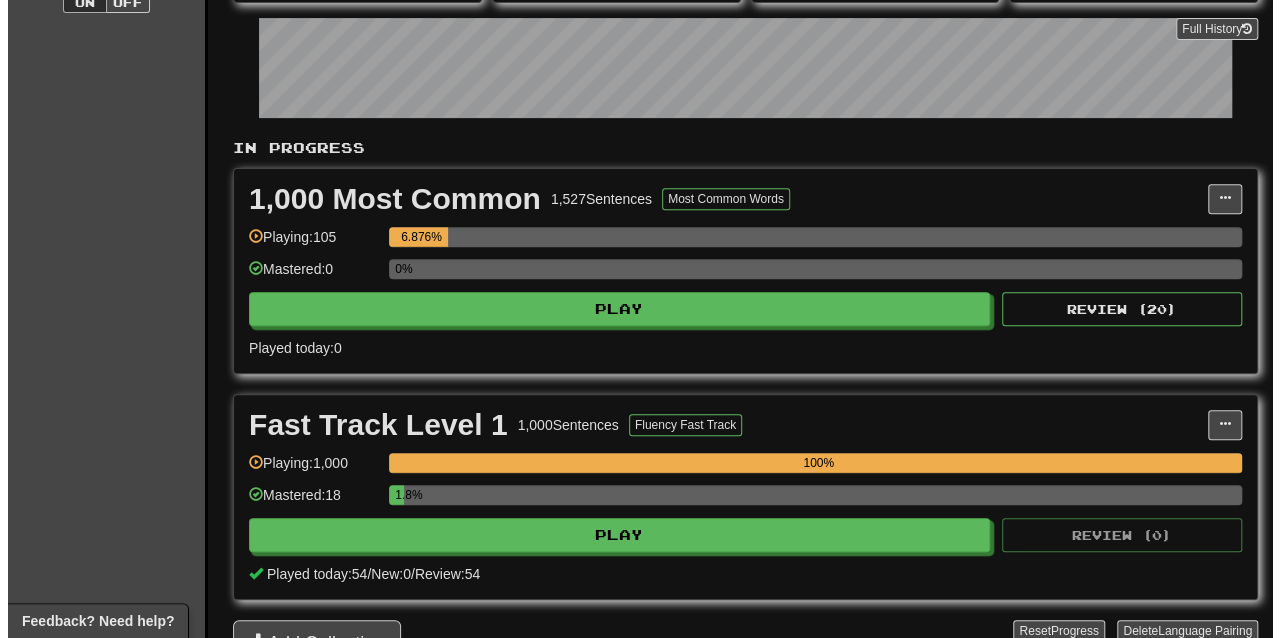 scroll, scrollTop: 294, scrollLeft: 0, axis: vertical 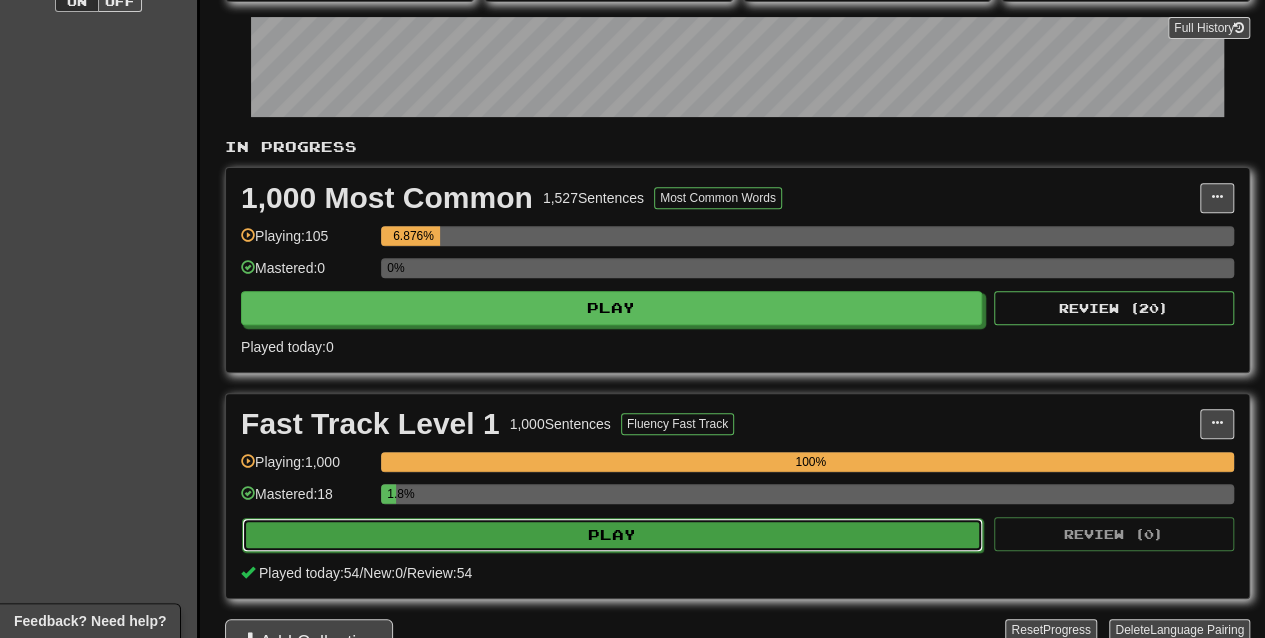 click on "Play" at bounding box center (612, 535) 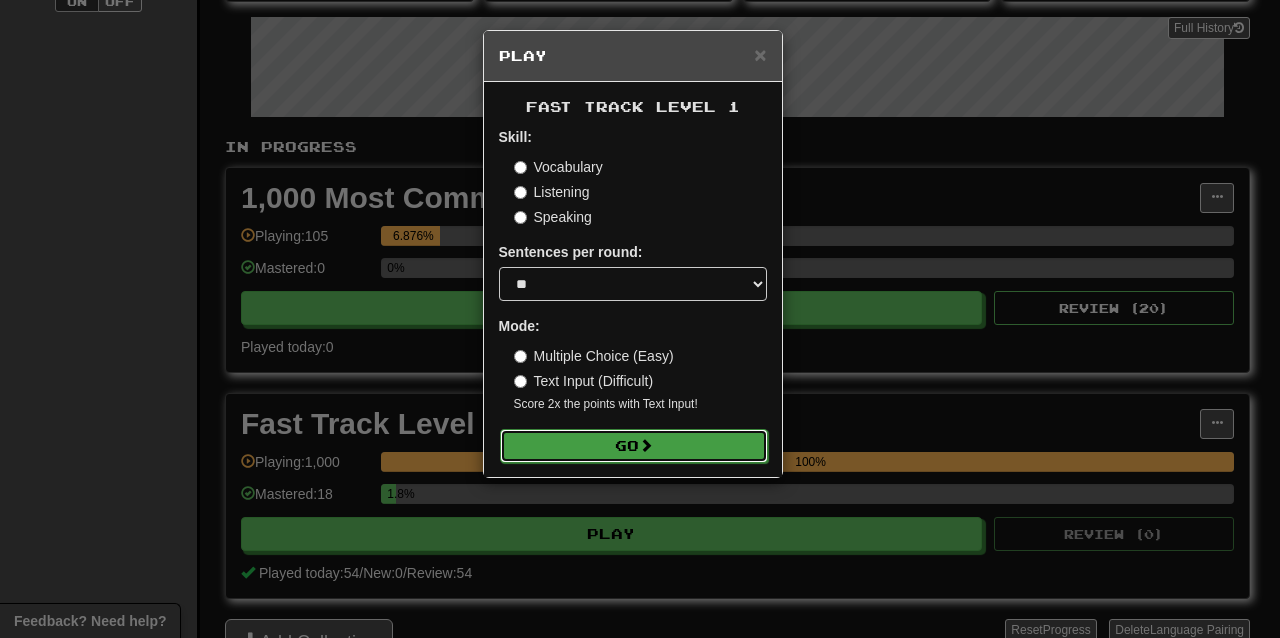 click on "Go" at bounding box center (634, 446) 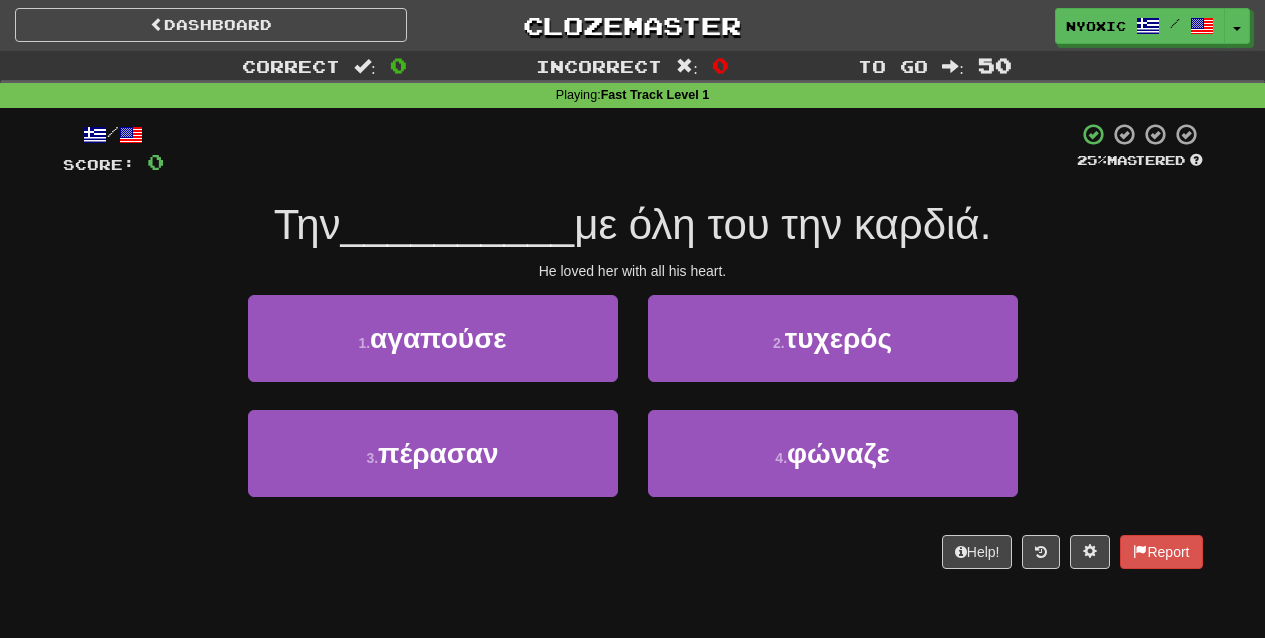scroll, scrollTop: 0, scrollLeft: 0, axis: both 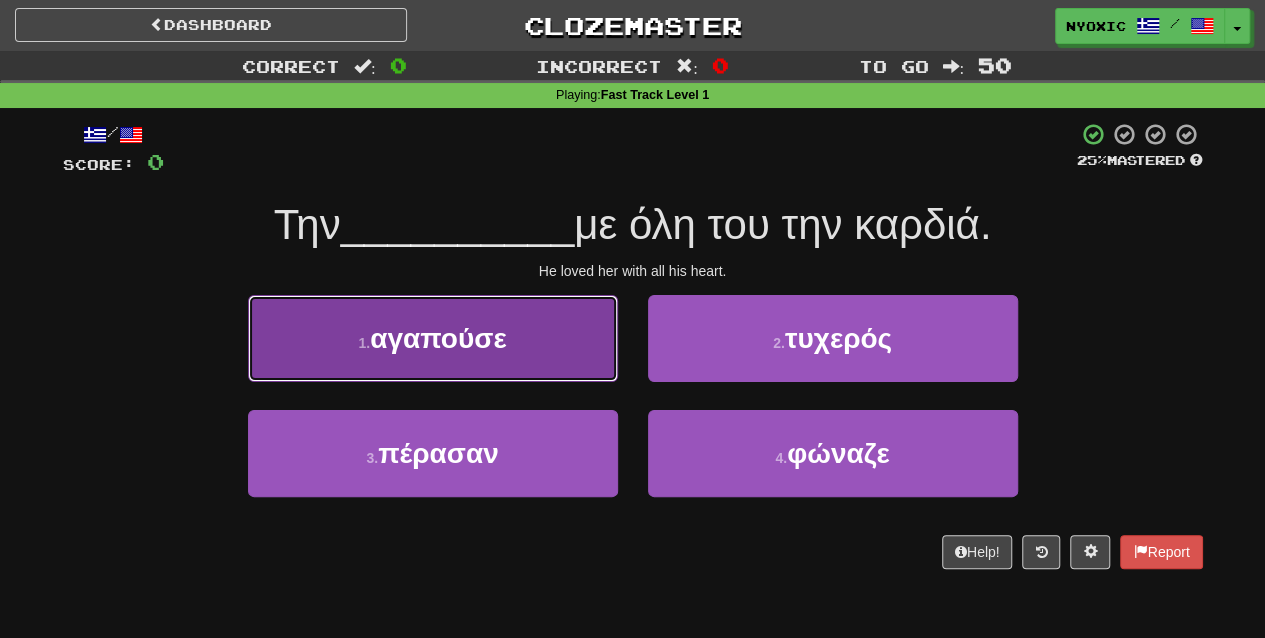 click on "1 .  αγαπούσε" at bounding box center (433, 338) 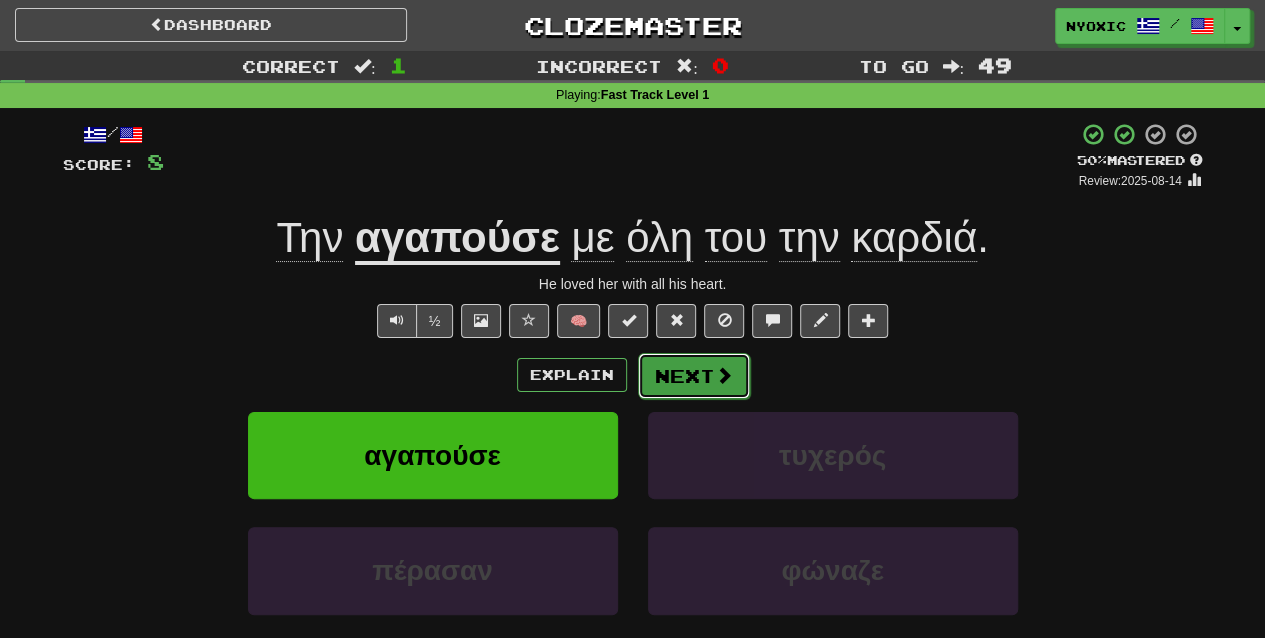 click on "Next" at bounding box center [694, 376] 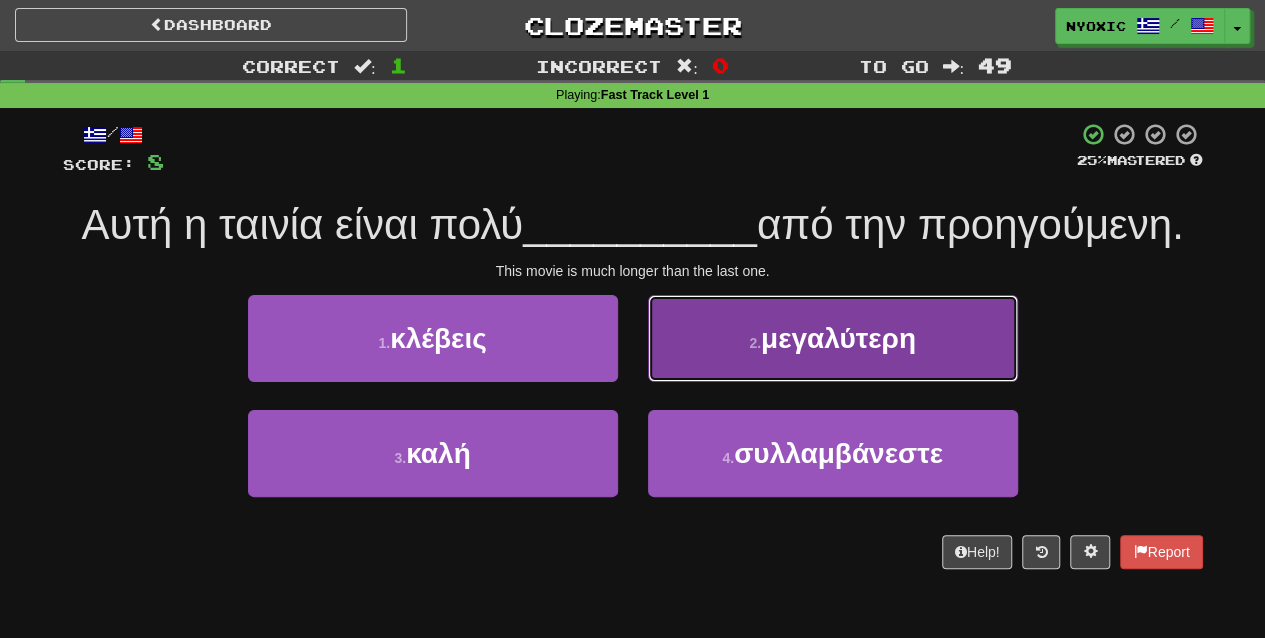 click on "2 .  μεγαλύτερη" at bounding box center (833, 338) 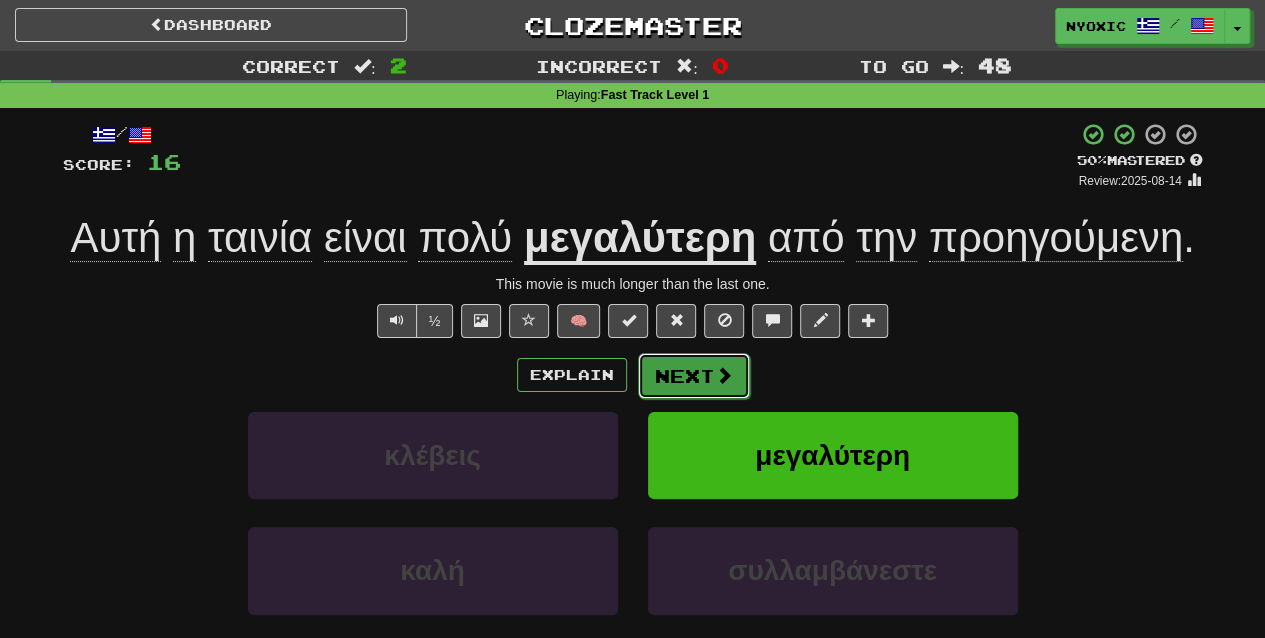 click at bounding box center [724, 375] 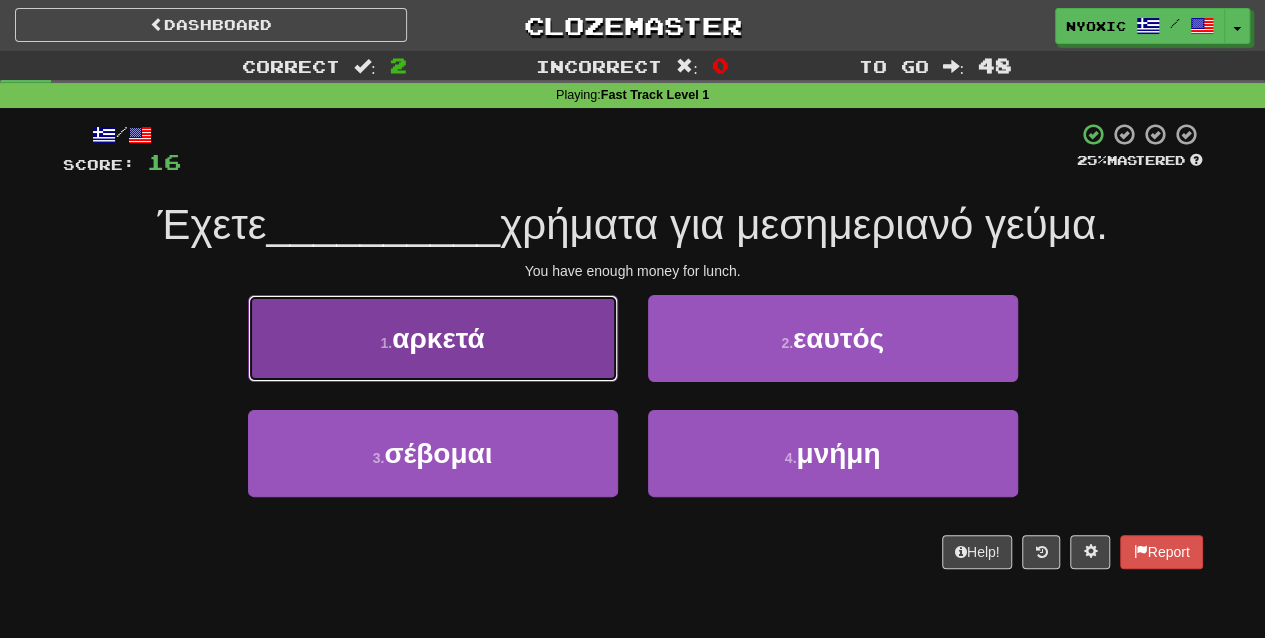 click on "1 .  αρκετά" at bounding box center (433, 338) 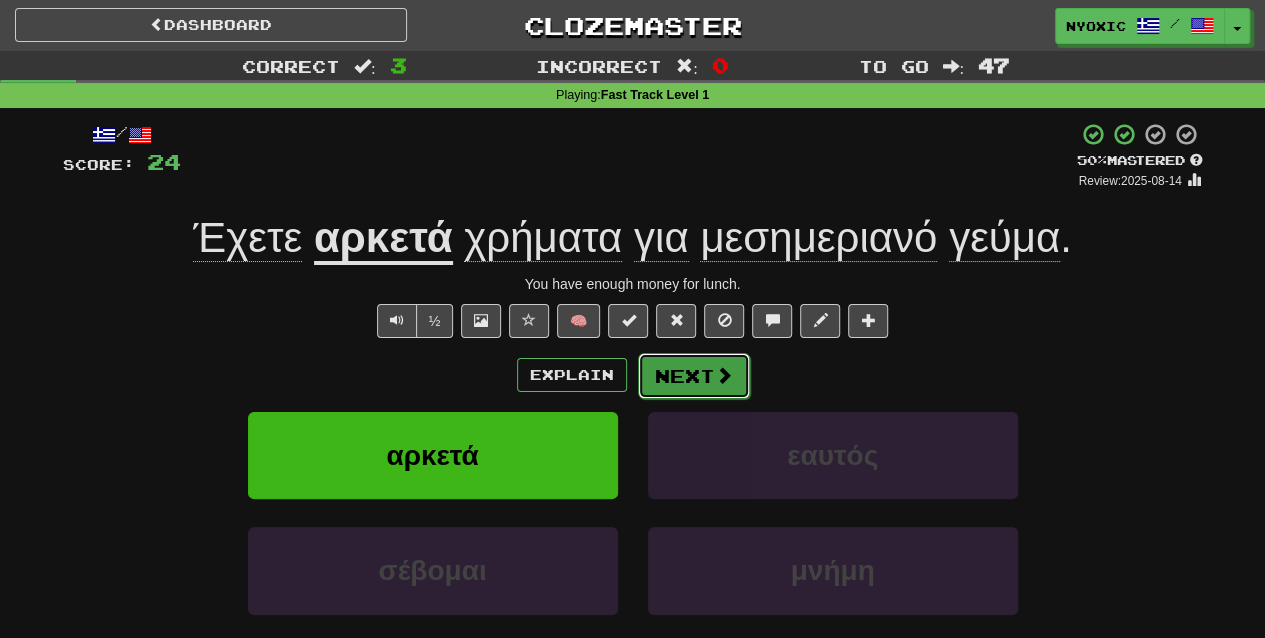 click on "Next" at bounding box center (694, 376) 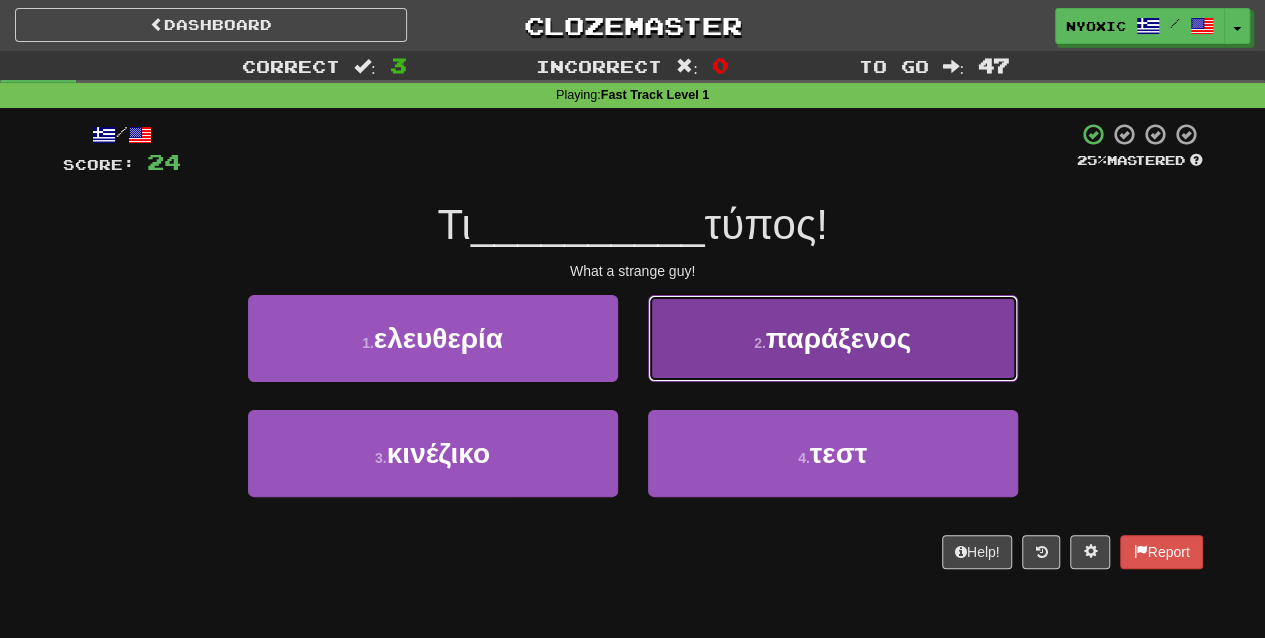 click on "2 .  παράξενος" at bounding box center (833, 338) 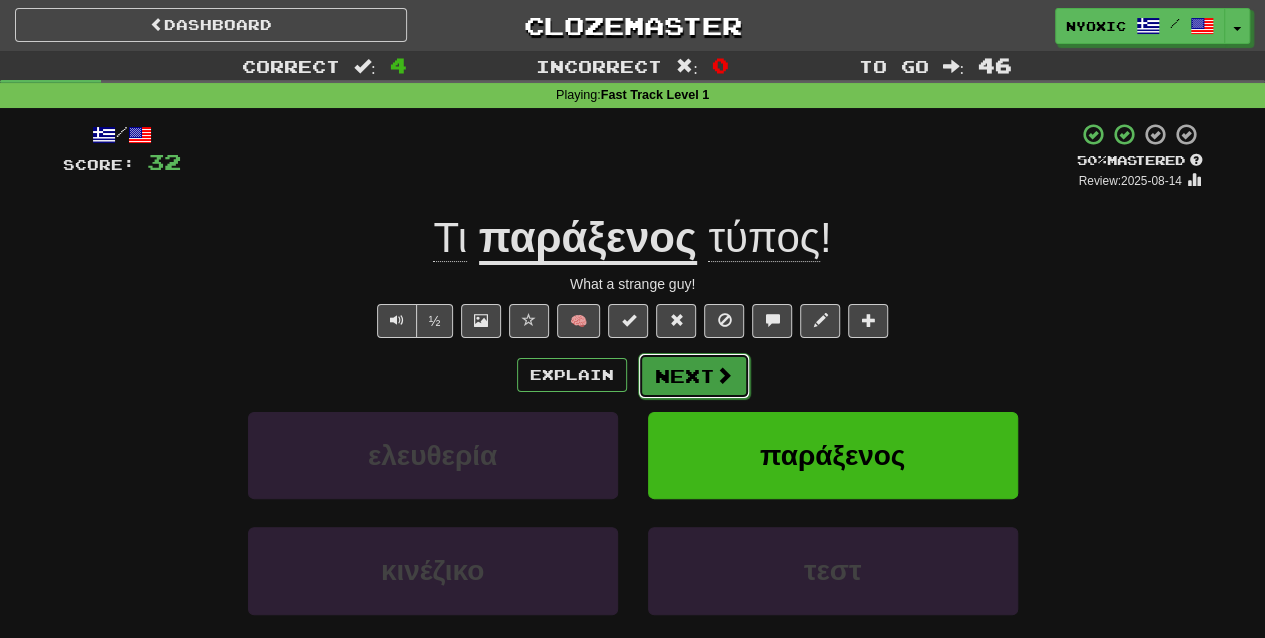 click on "Next" at bounding box center (694, 376) 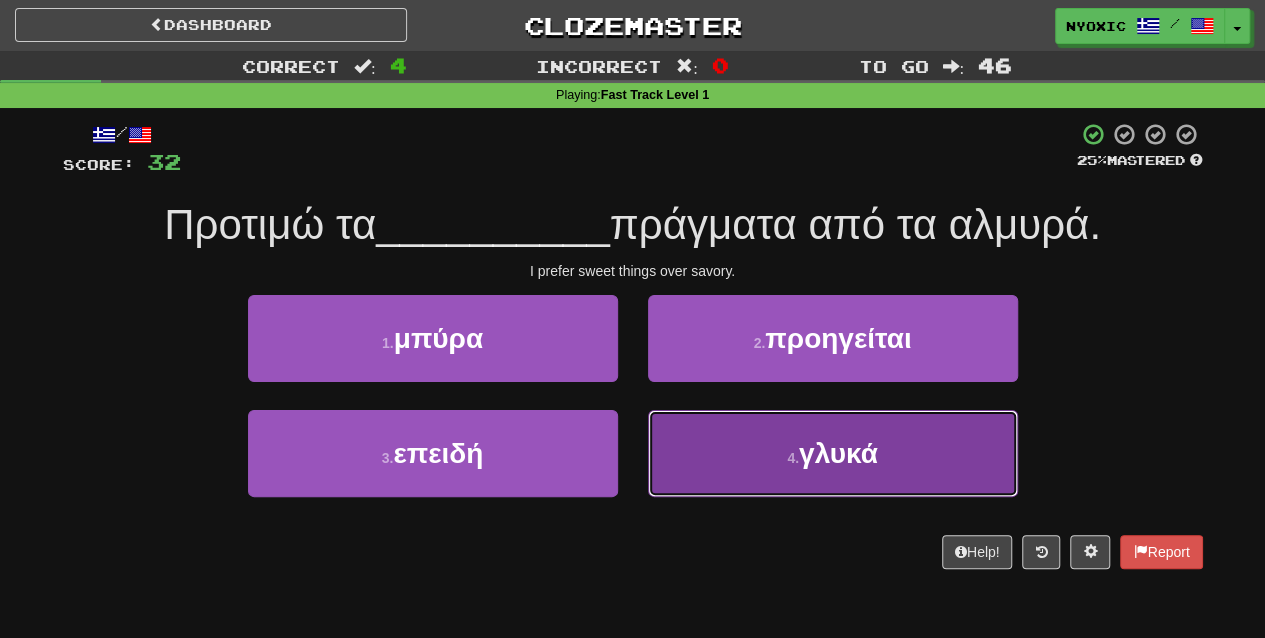 click on "4 .  γλυκά" at bounding box center (833, 453) 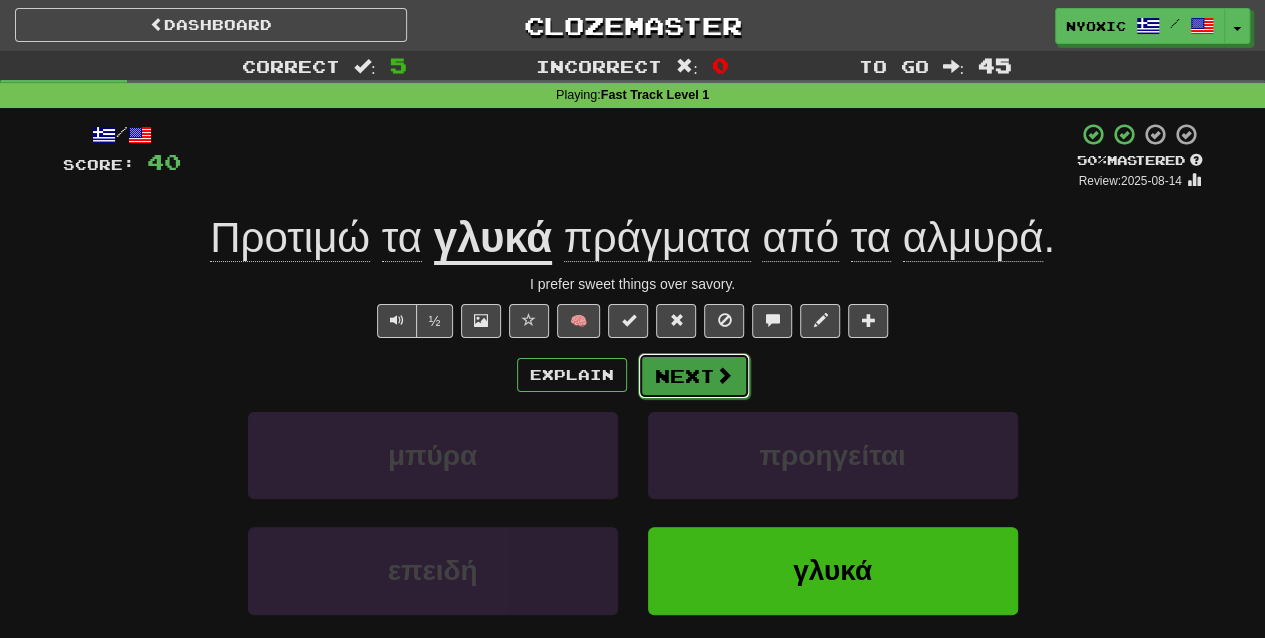 click at bounding box center (724, 375) 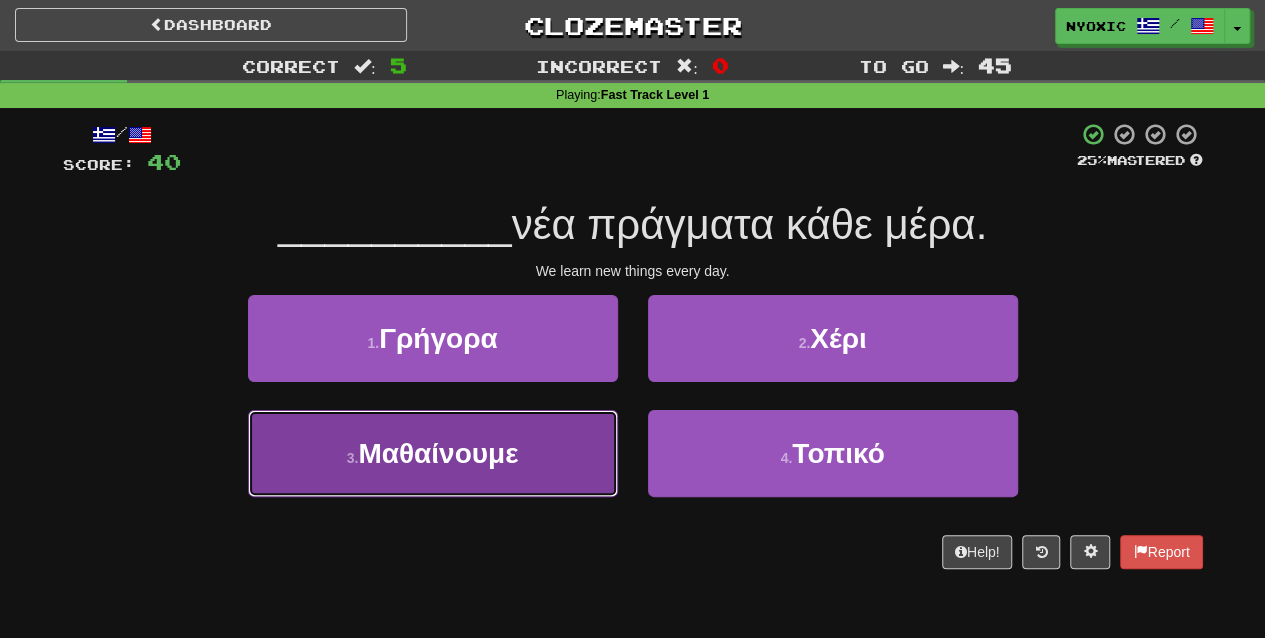 click on "3 .  Μαθαίνουμε" at bounding box center (433, 453) 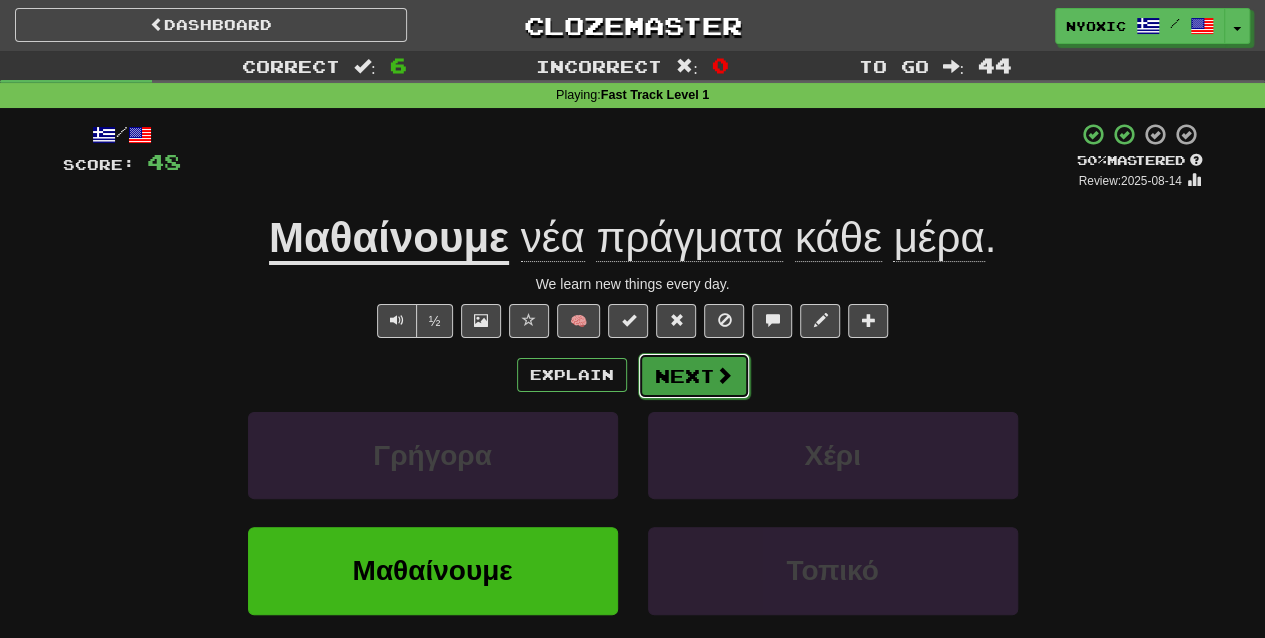 click at bounding box center (724, 375) 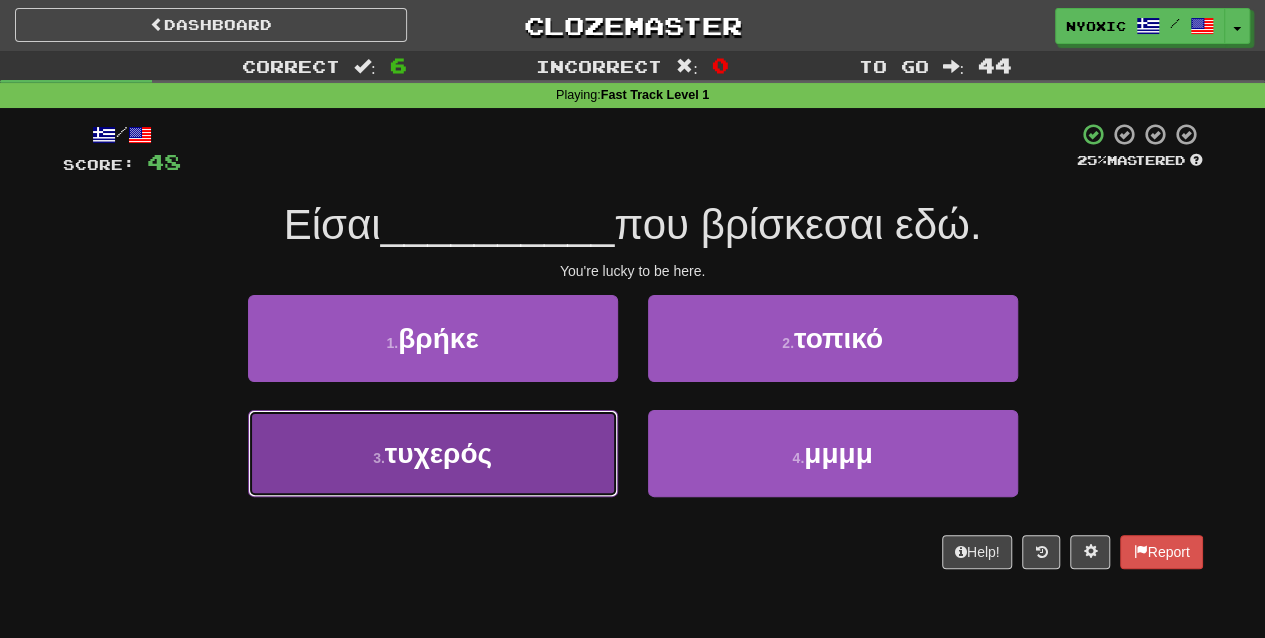 click on "3 .  τυχερός" at bounding box center [433, 453] 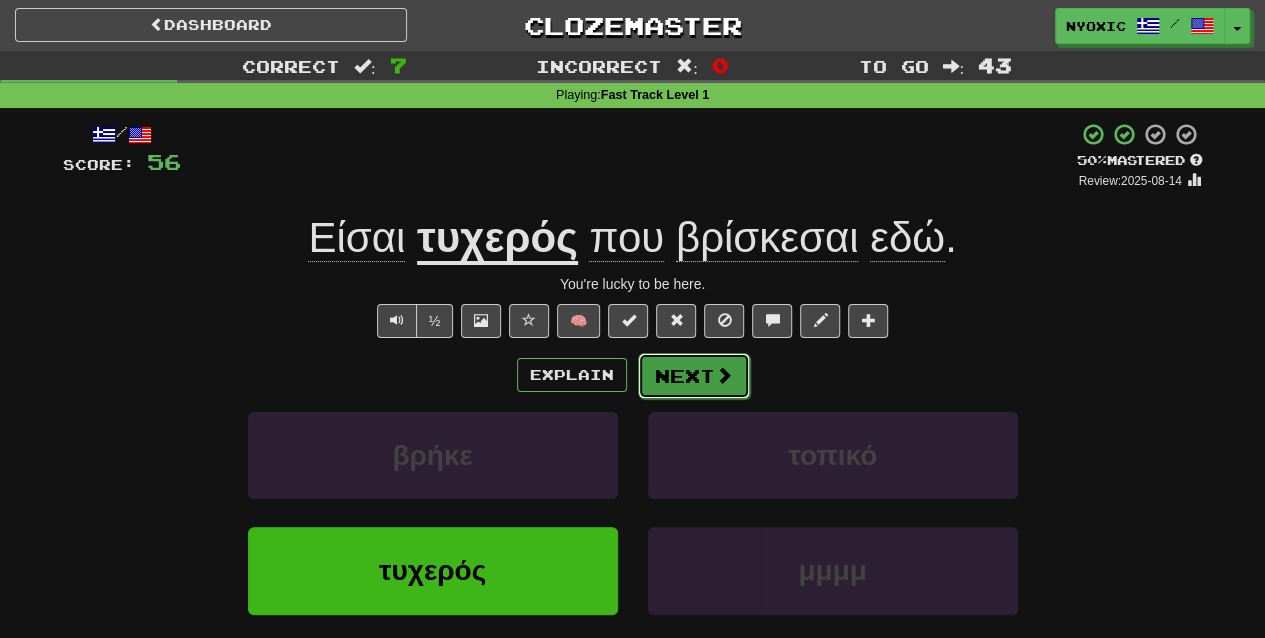 click on "Next" at bounding box center (694, 376) 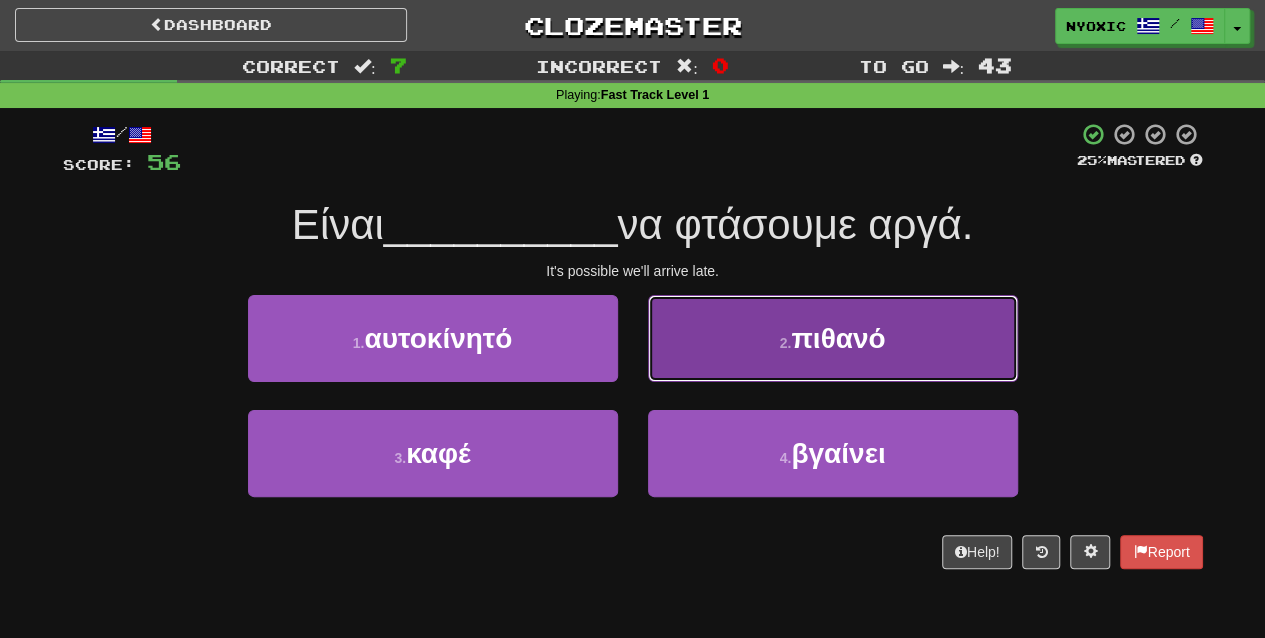 click on "2 .  πιθανό" at bounding box center [833, 338] 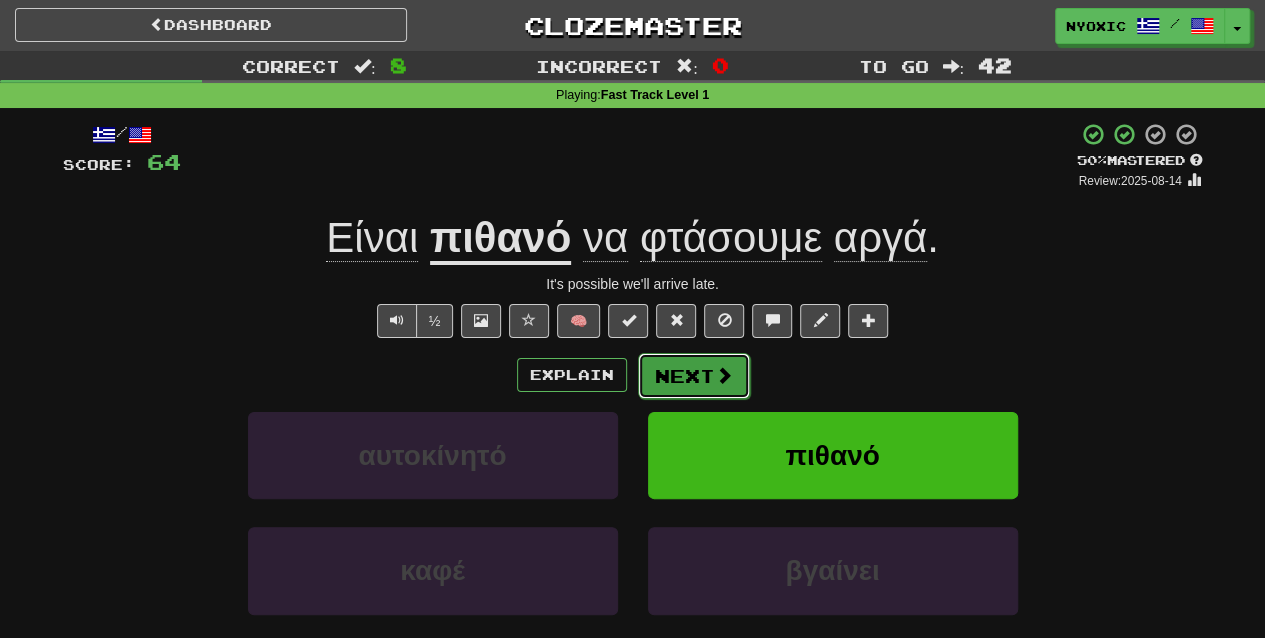click at bounding box center (724, 375) 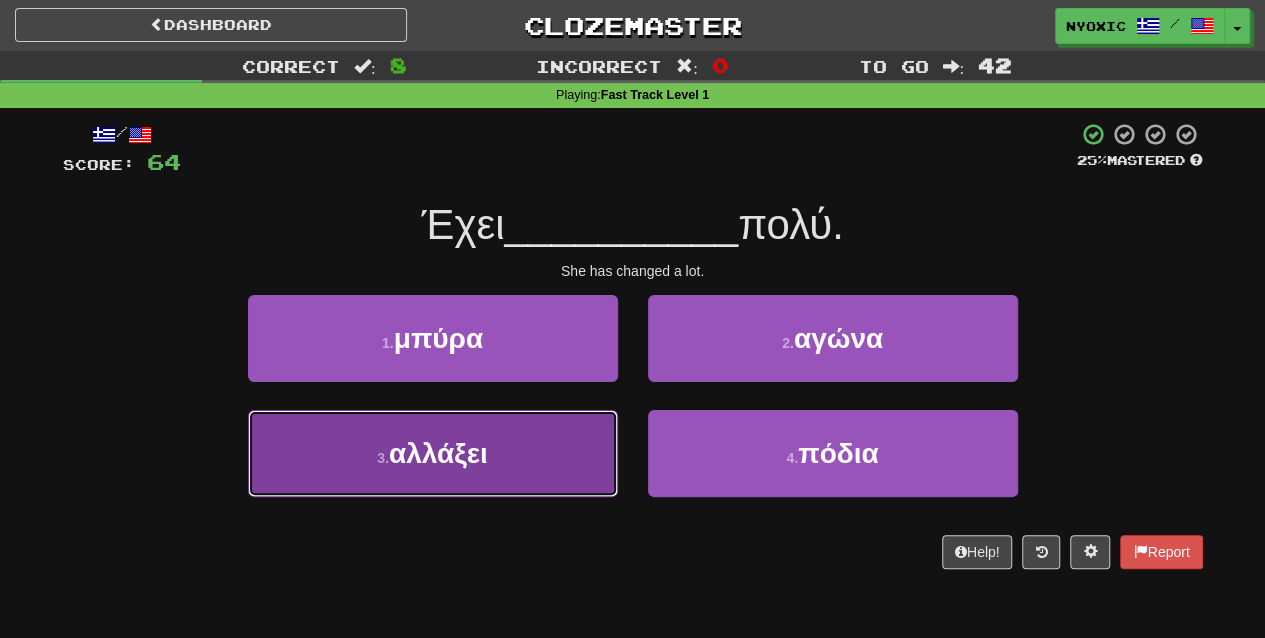 click on "3 .  αλλάξει" at bounding box center (433, 453) 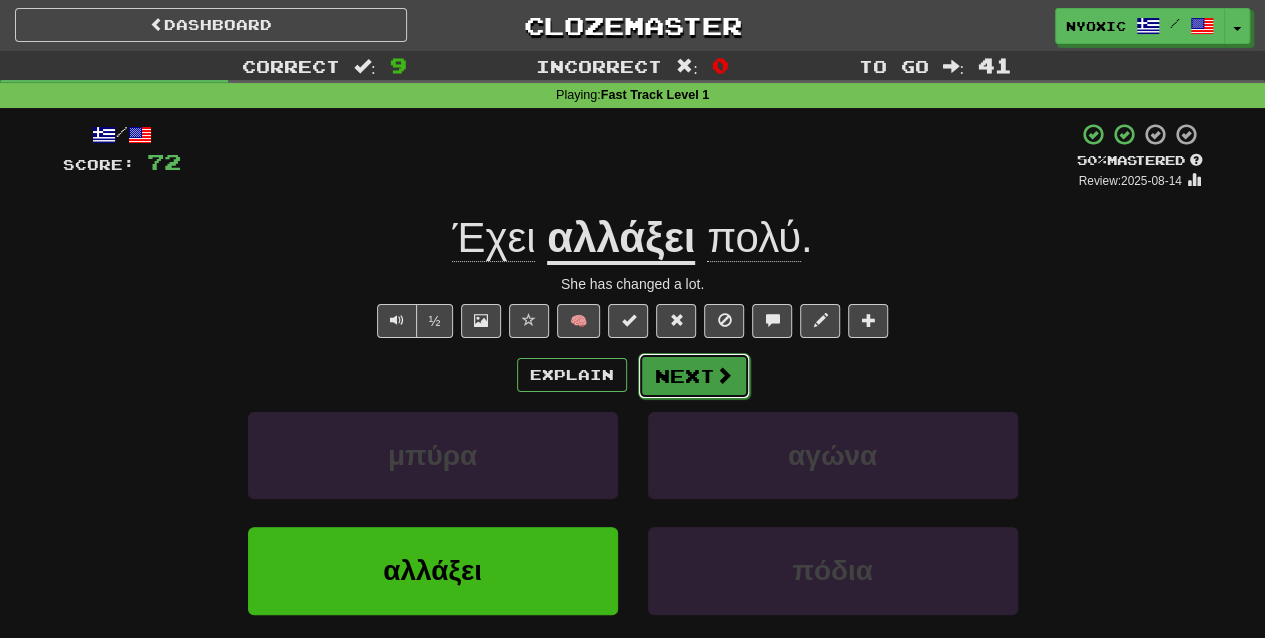 click at bounding box center (724, 375) 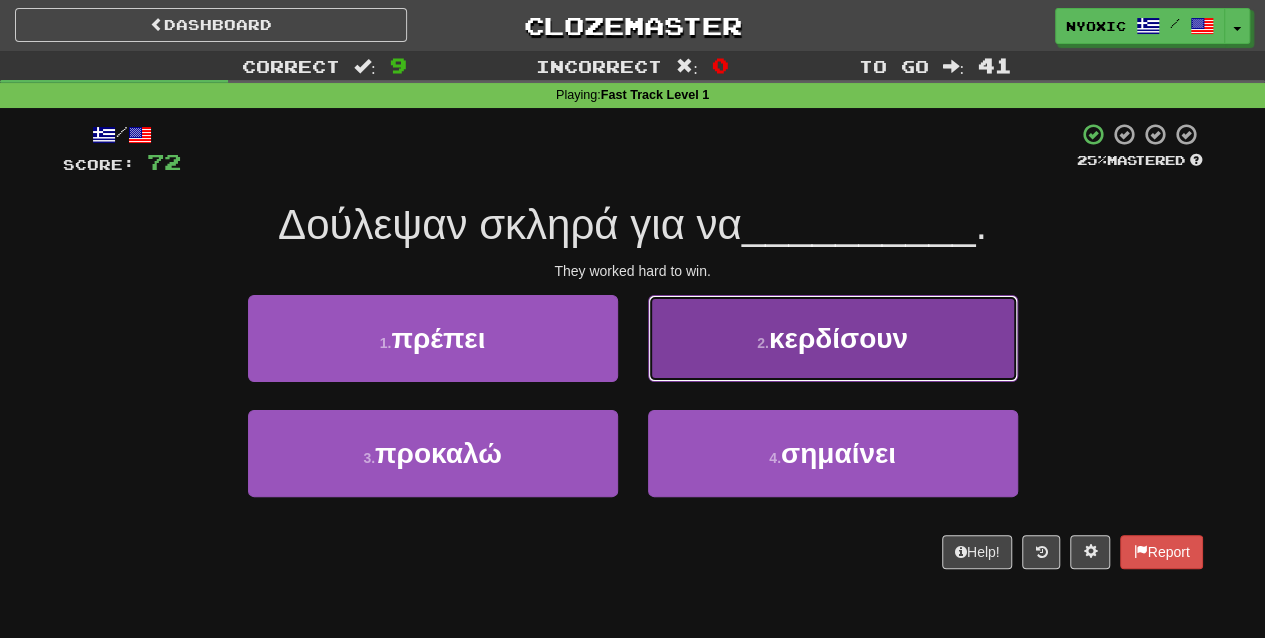click on "κερδίσουν" at bounding box center (838, 338) 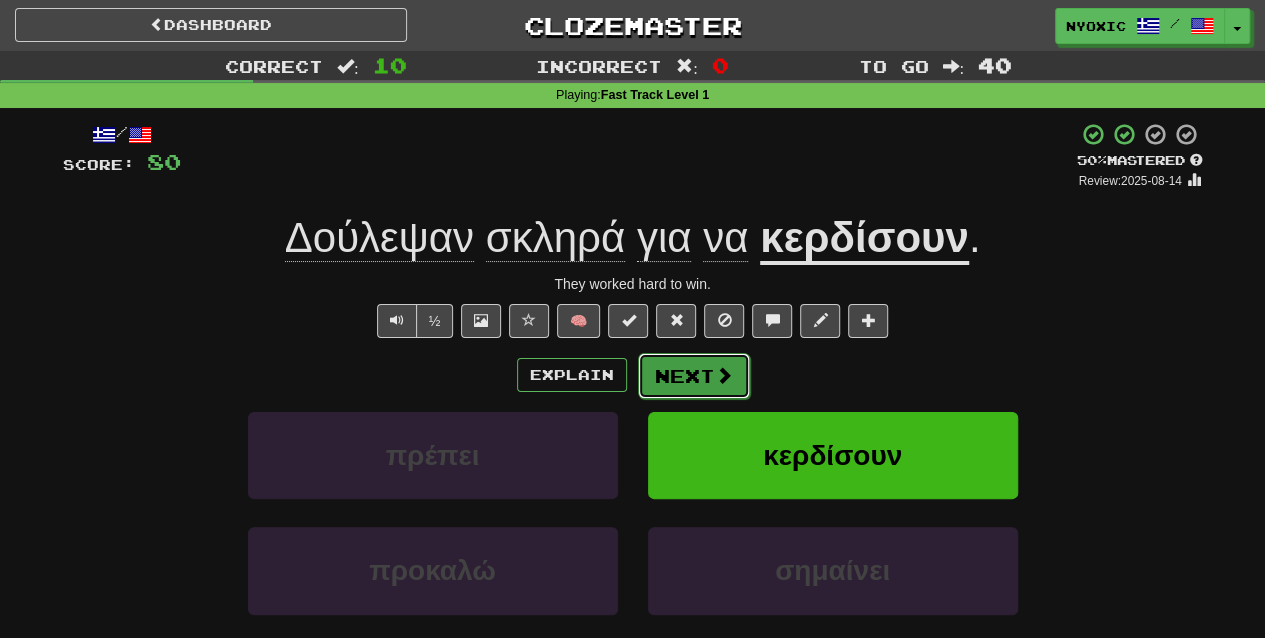 click on "Next" at bounding box center (694, 376) 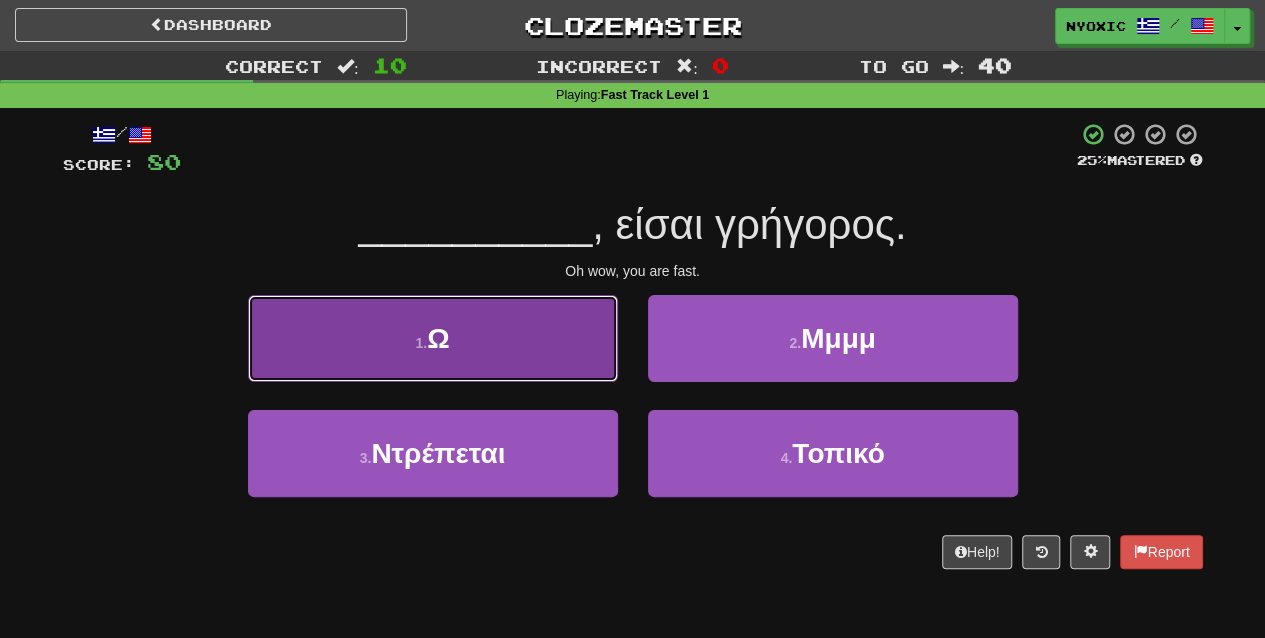 click on "1 .  Ω" at bounding box center [433, 338] 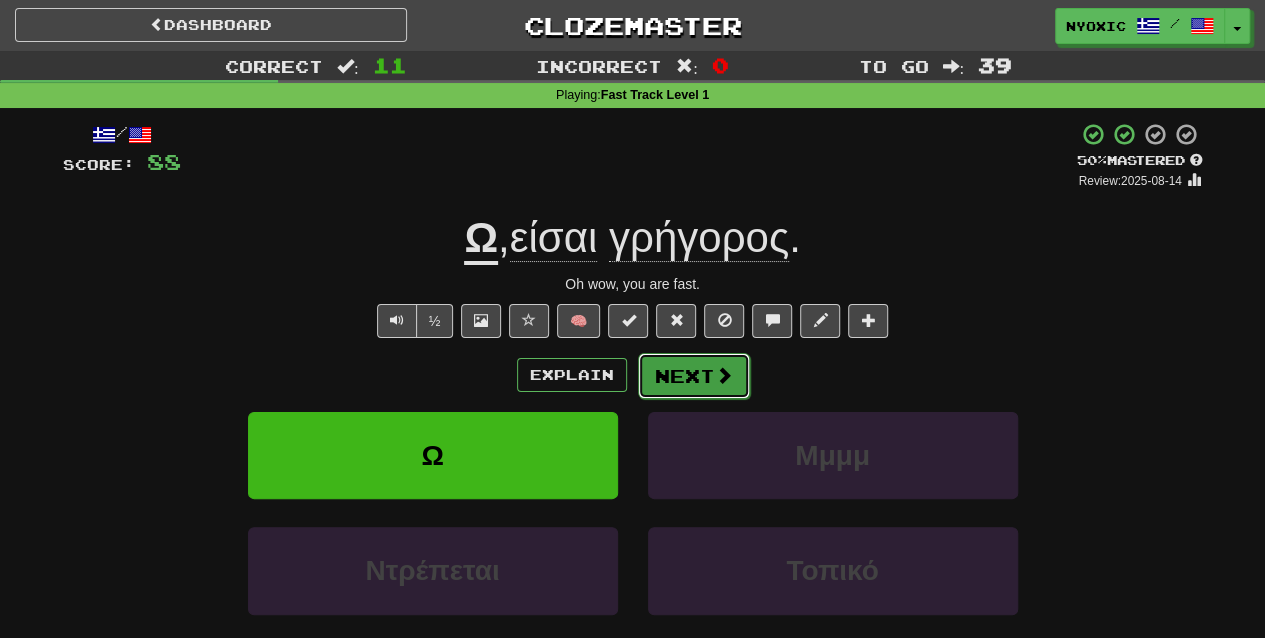 click on "Next" at bounding box center (694, 376) 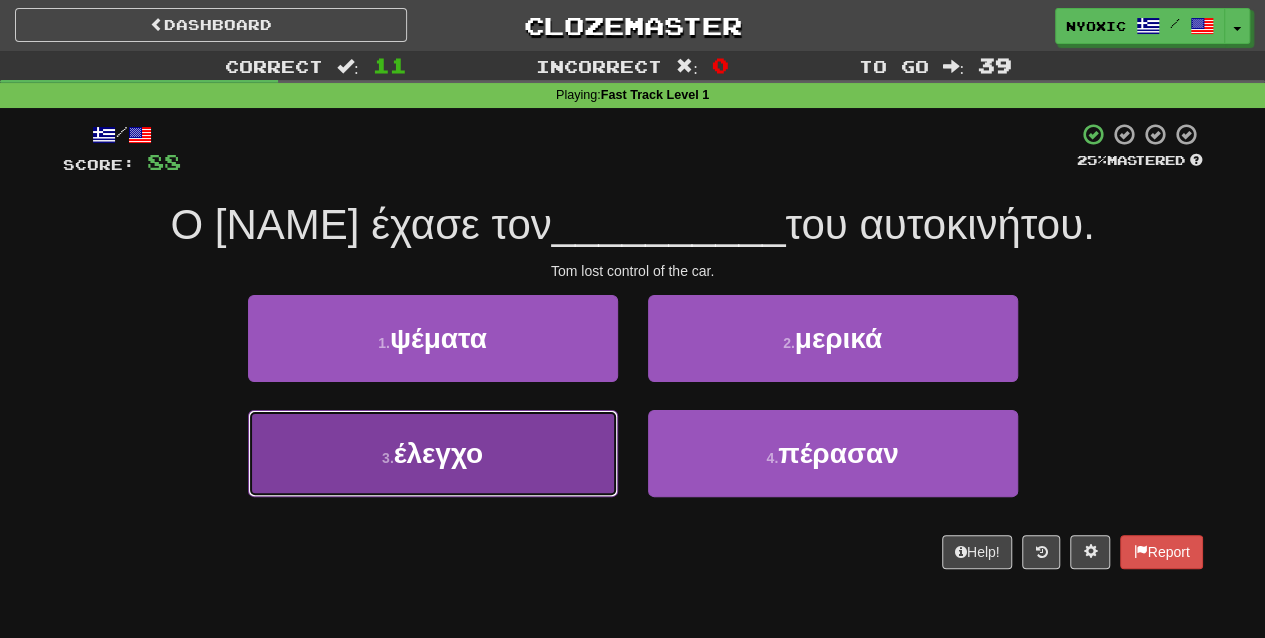 click on "3 .  έλεγχο" at bounding box center [433, 453] 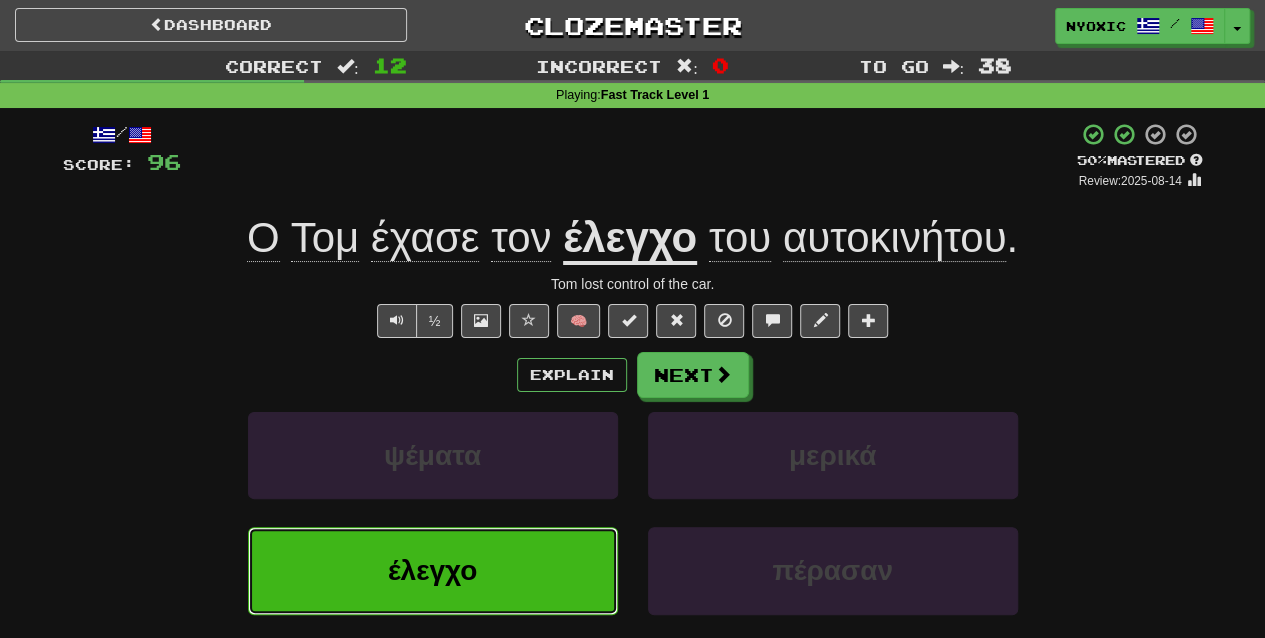type 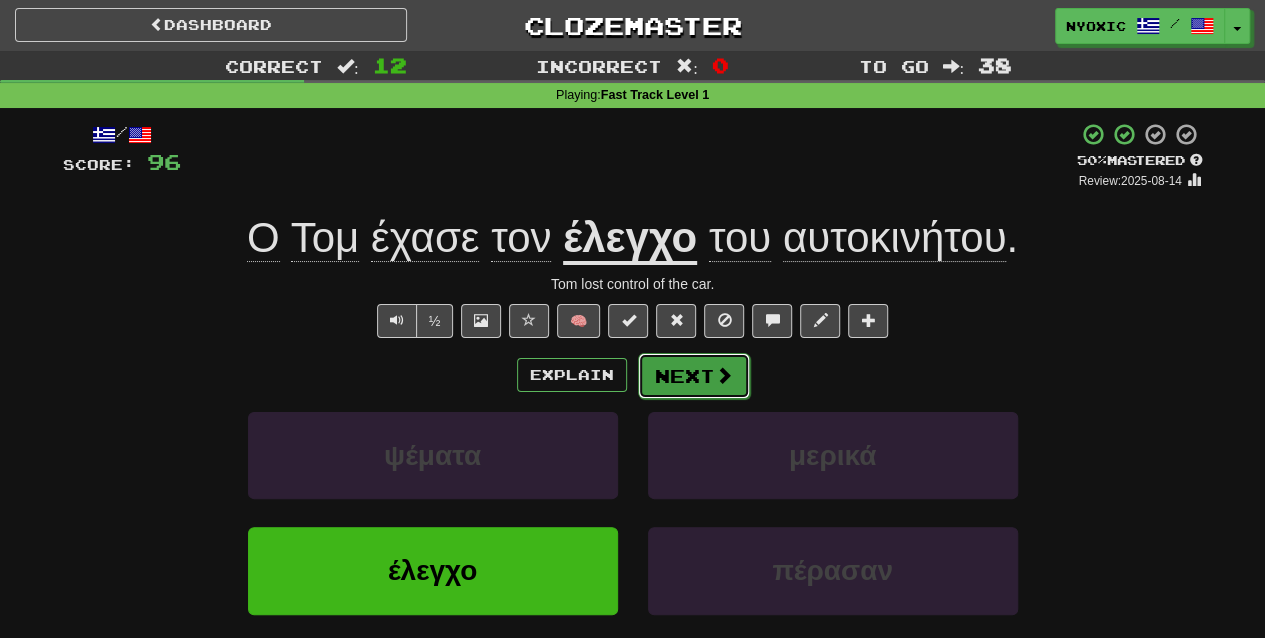 click on "Next" at bounding box center [694, 376] 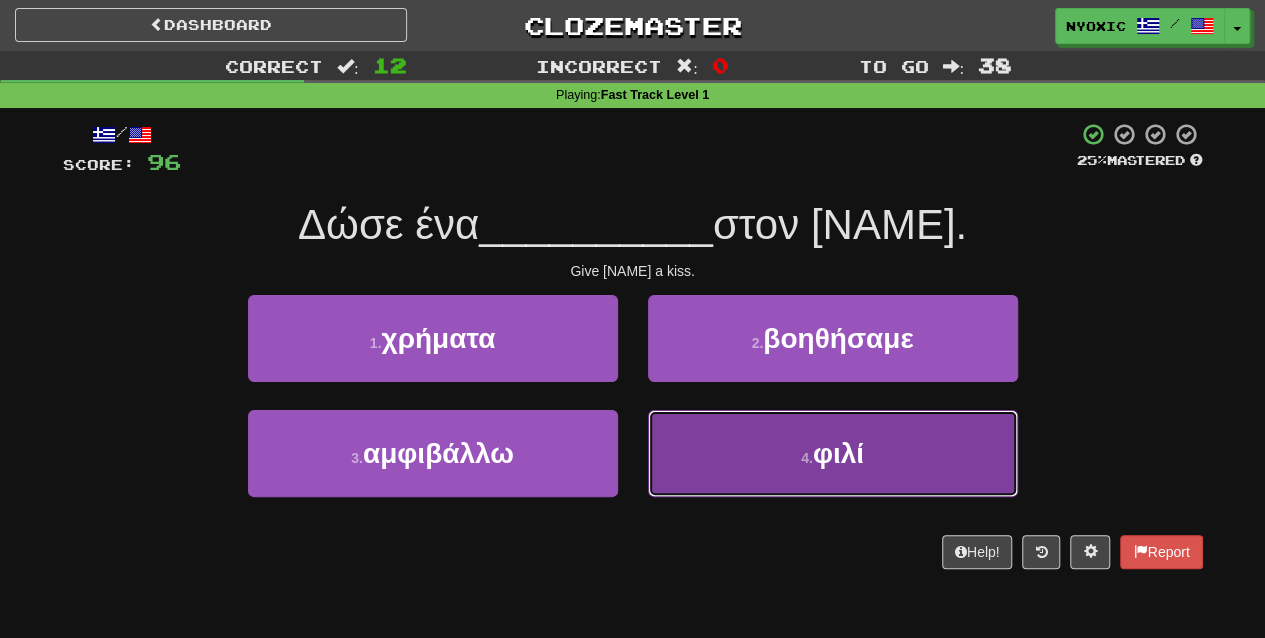 click on "4 .  φιλί" at bounding box center (833, 453) 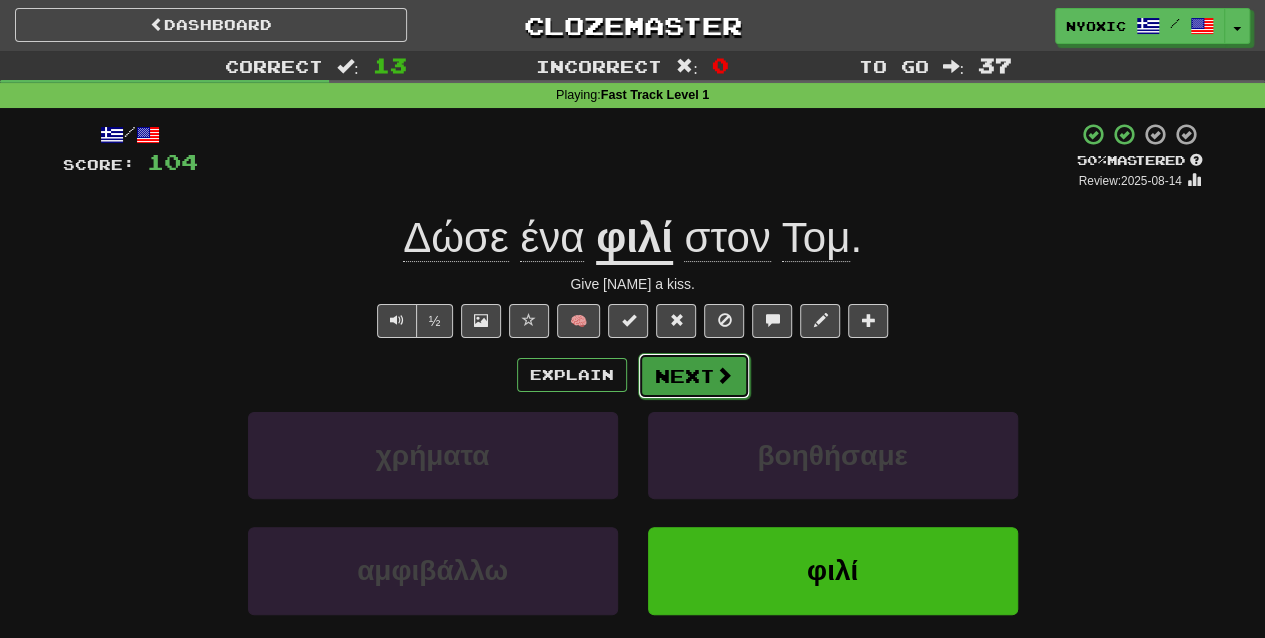 click on "Next" at bounding box center [694, 376] 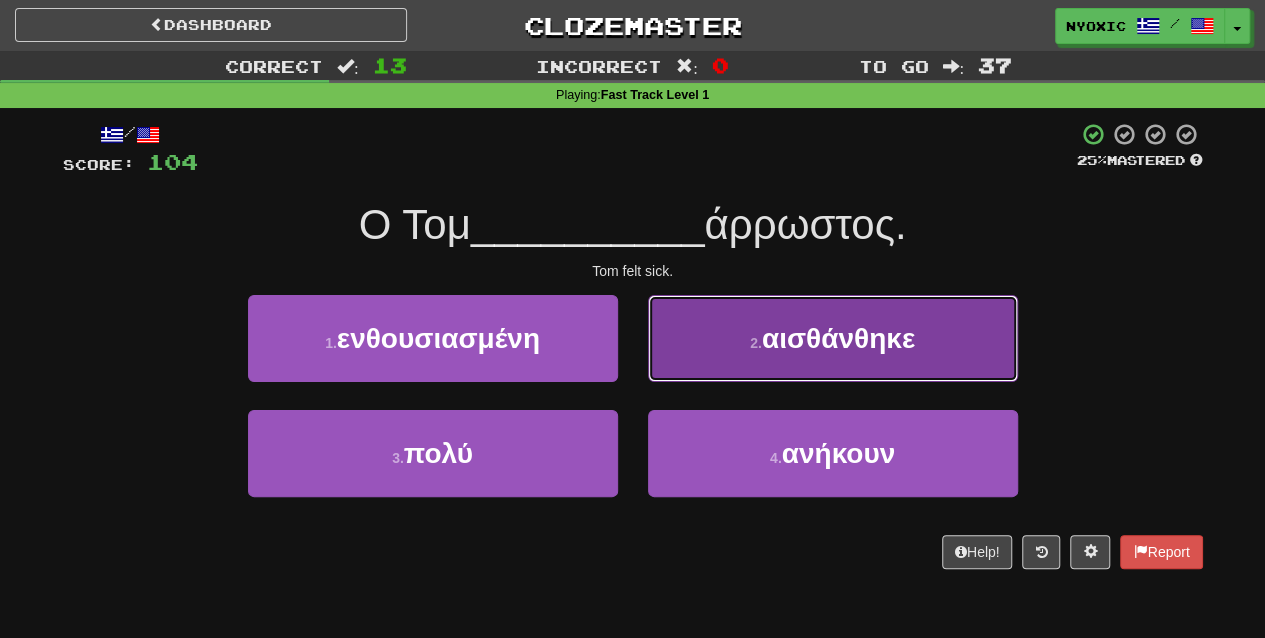 click on "2 .  αισθάνθηκε" at bounding box center (833, 338) 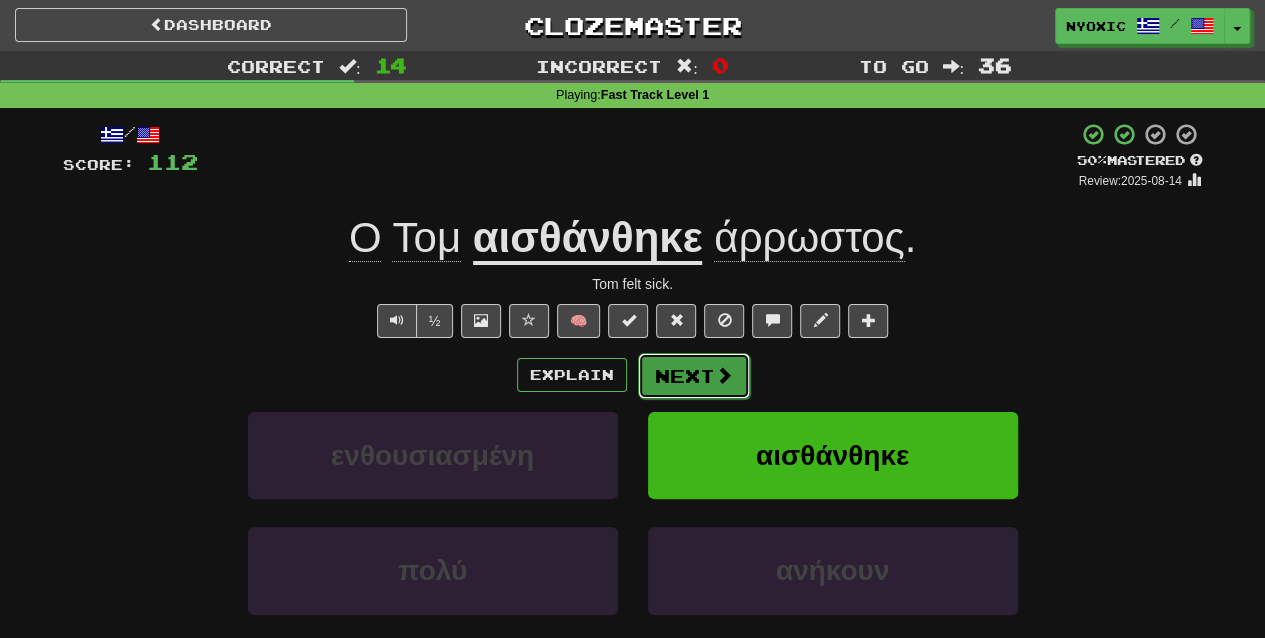 click on "Next" at bounding box center (694, 376) 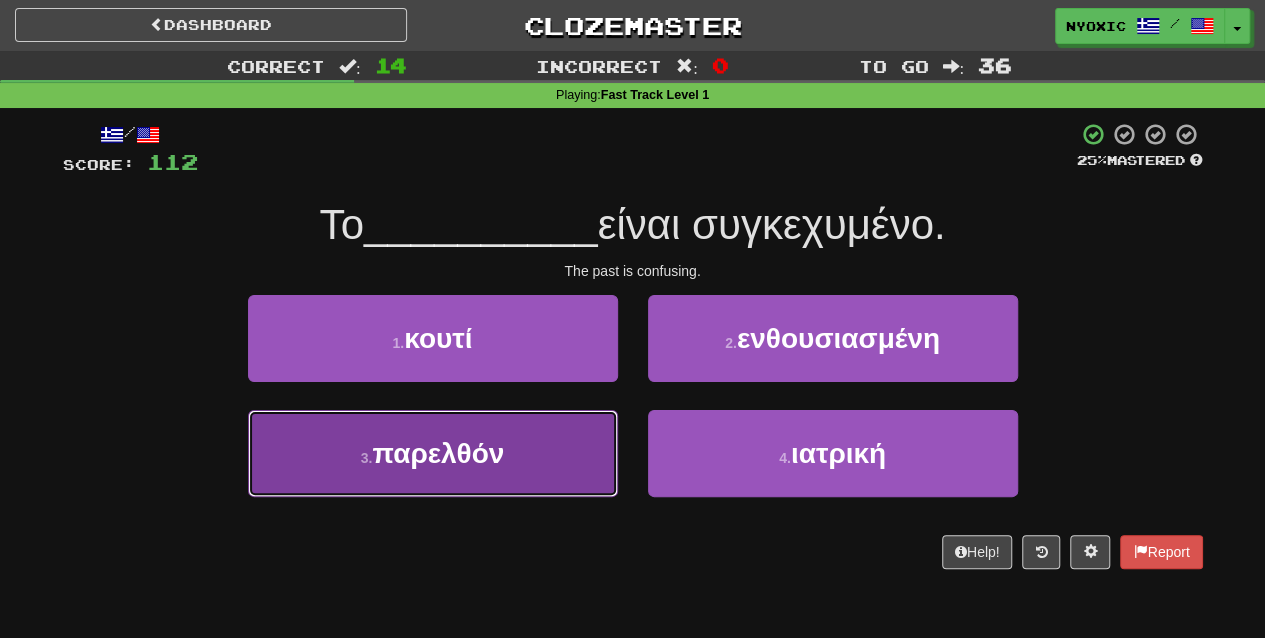 click on "3 .  παρελθόν" at bounding box center (433, 453) 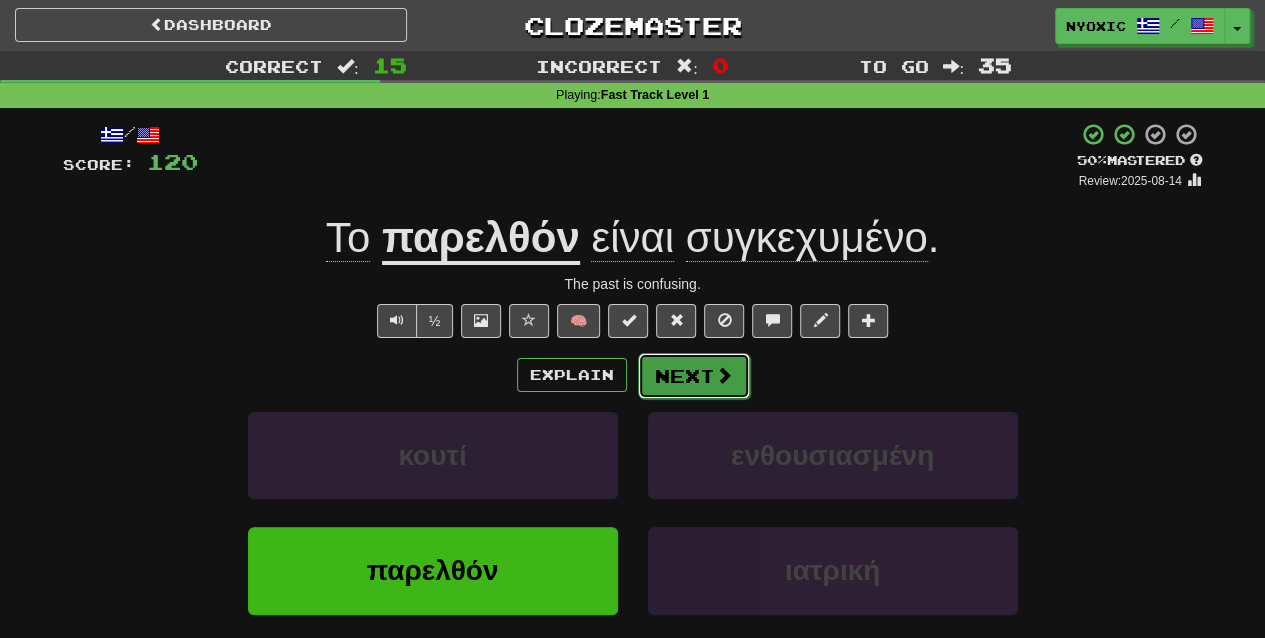 click on "Next" at bounding box center [694, 376] 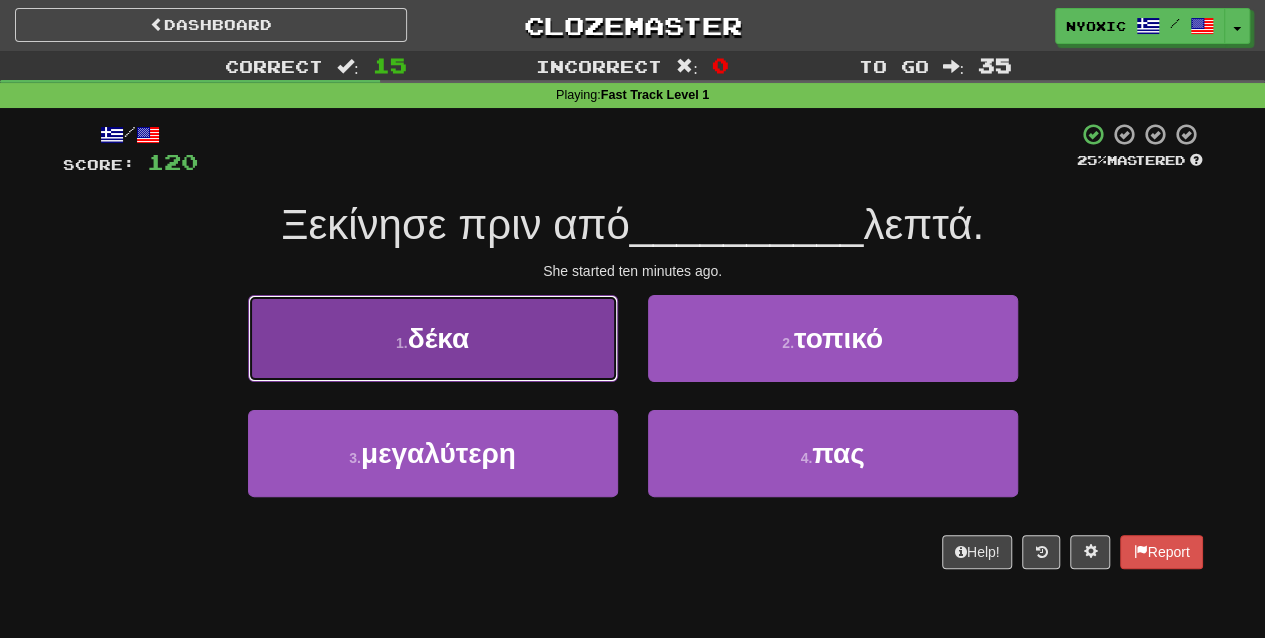 click on "1 .  δέκα" at bounding box center (433, 338) 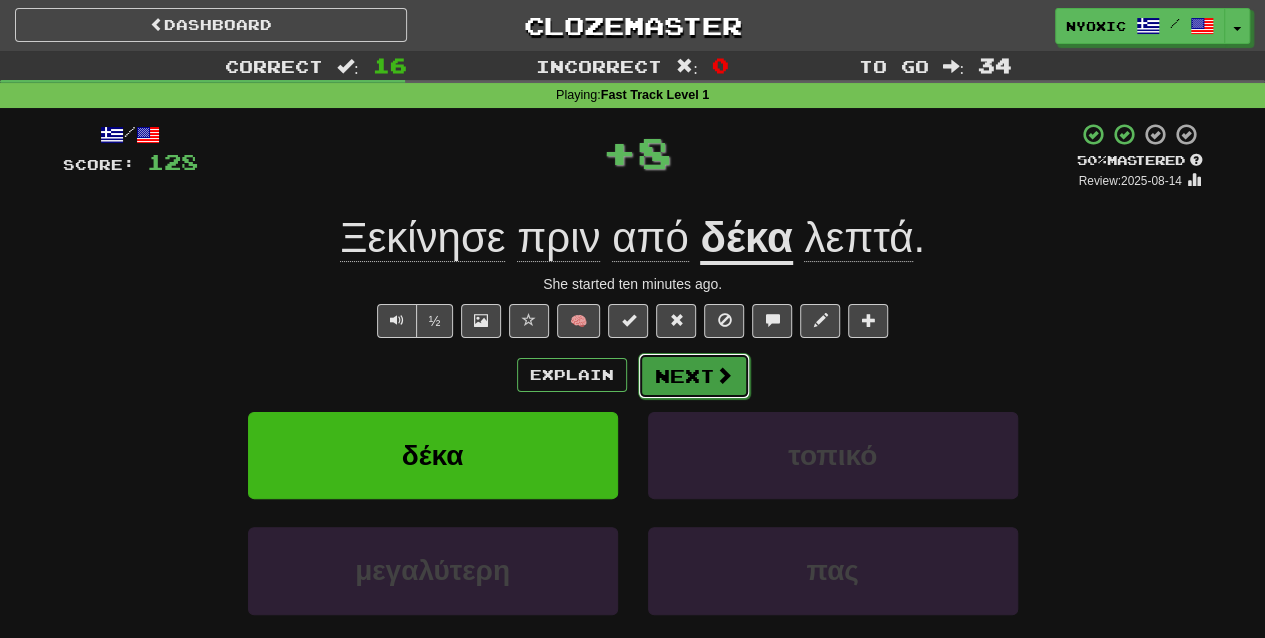 click on "Next" at bounding box center [694, 376] 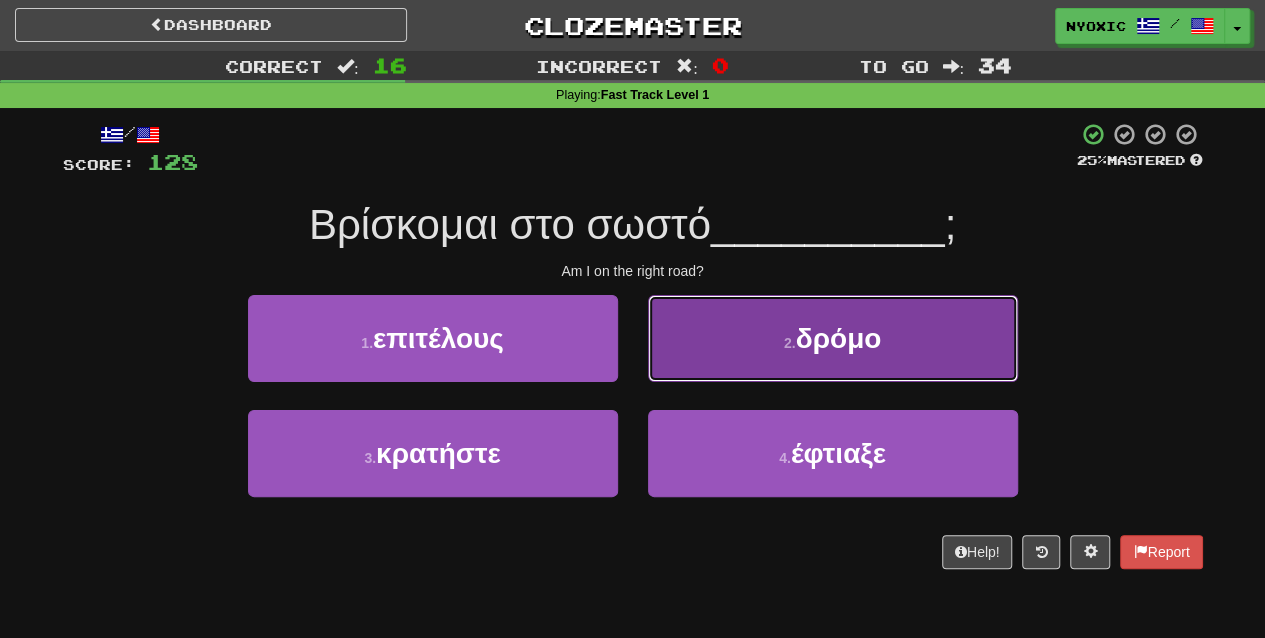 click on "2 .  δρόμο" at bounding box center [833, 338] 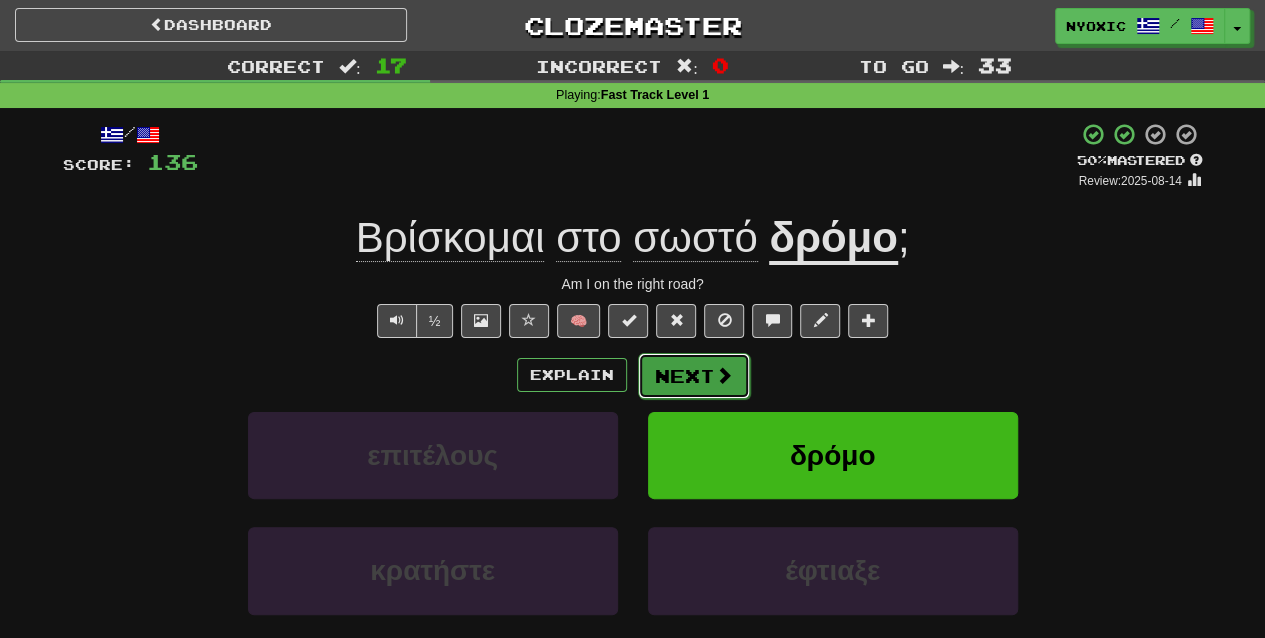 click at bounding box center [724, 375] 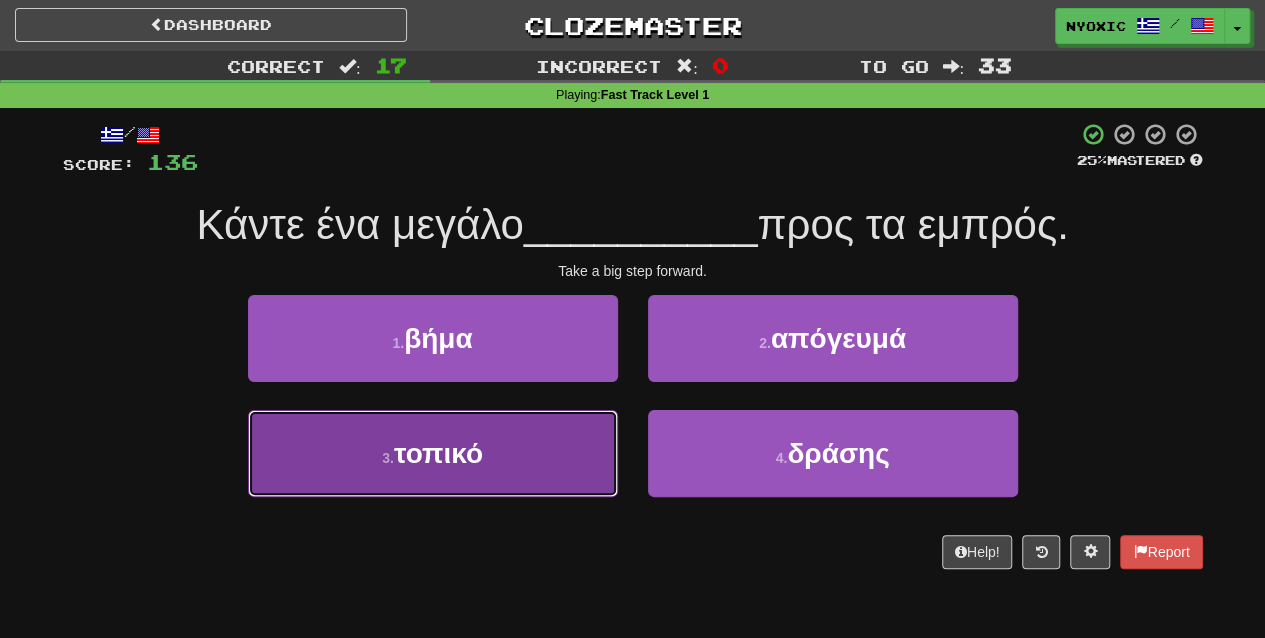 click on "3 .  τοπικό" at bounding box center (433, 453) 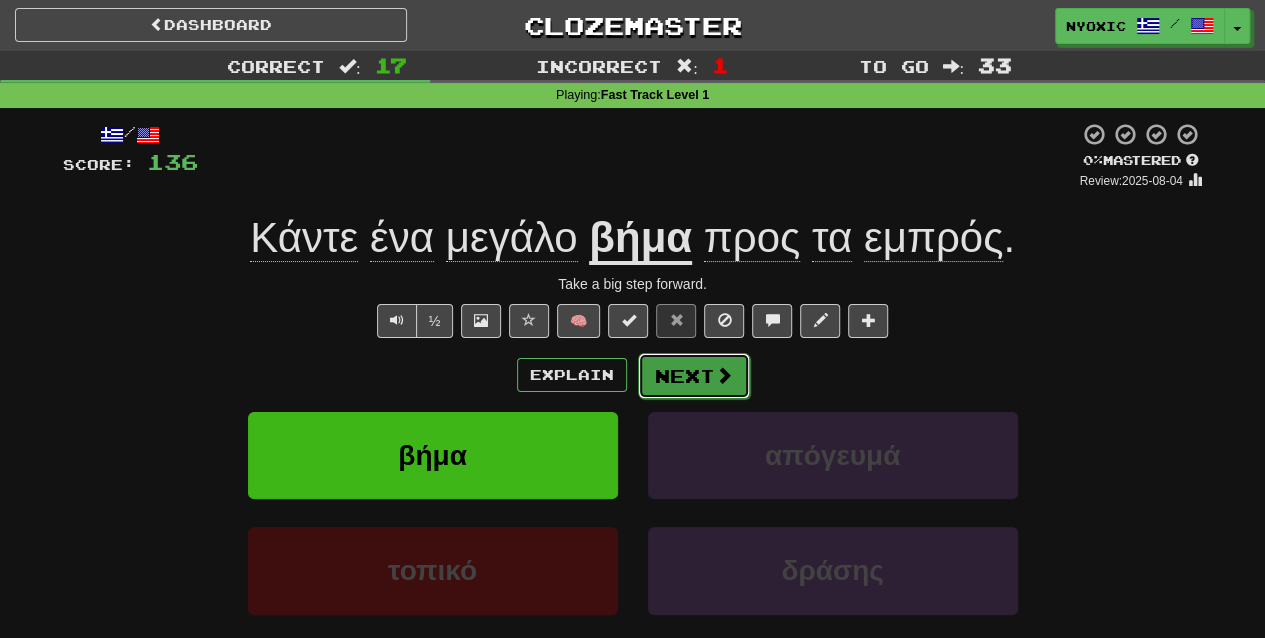 click at bounding box center (724, 375) 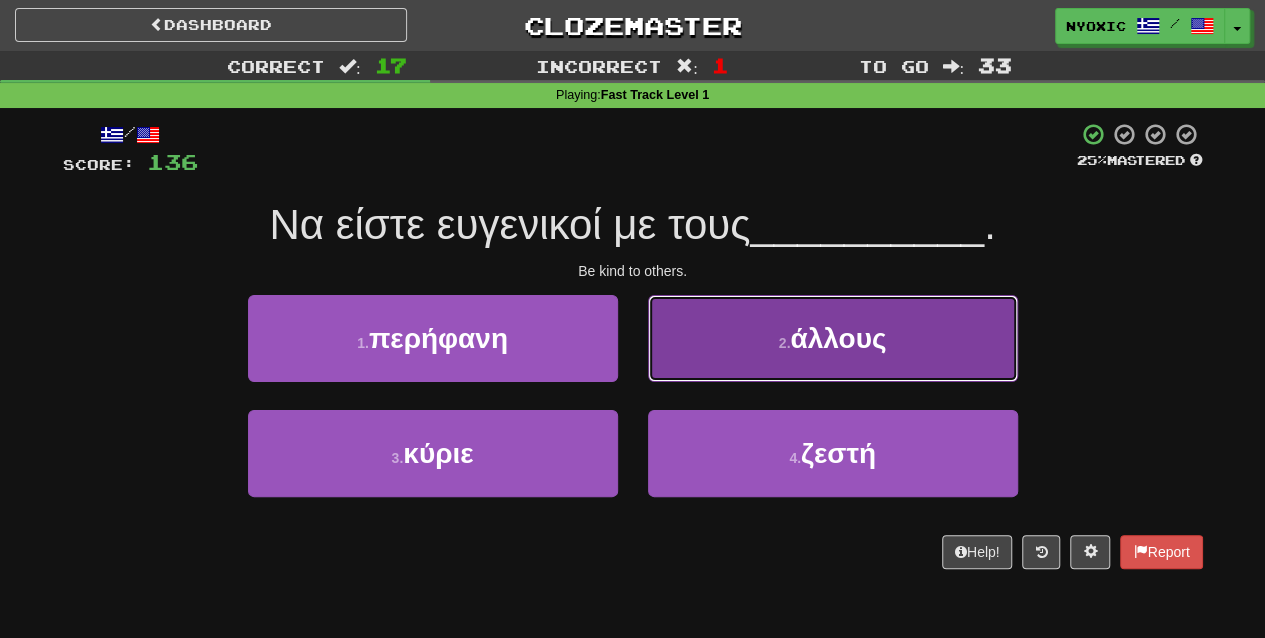 click on "2 .  άλλους" at bounding box center (833, 338) 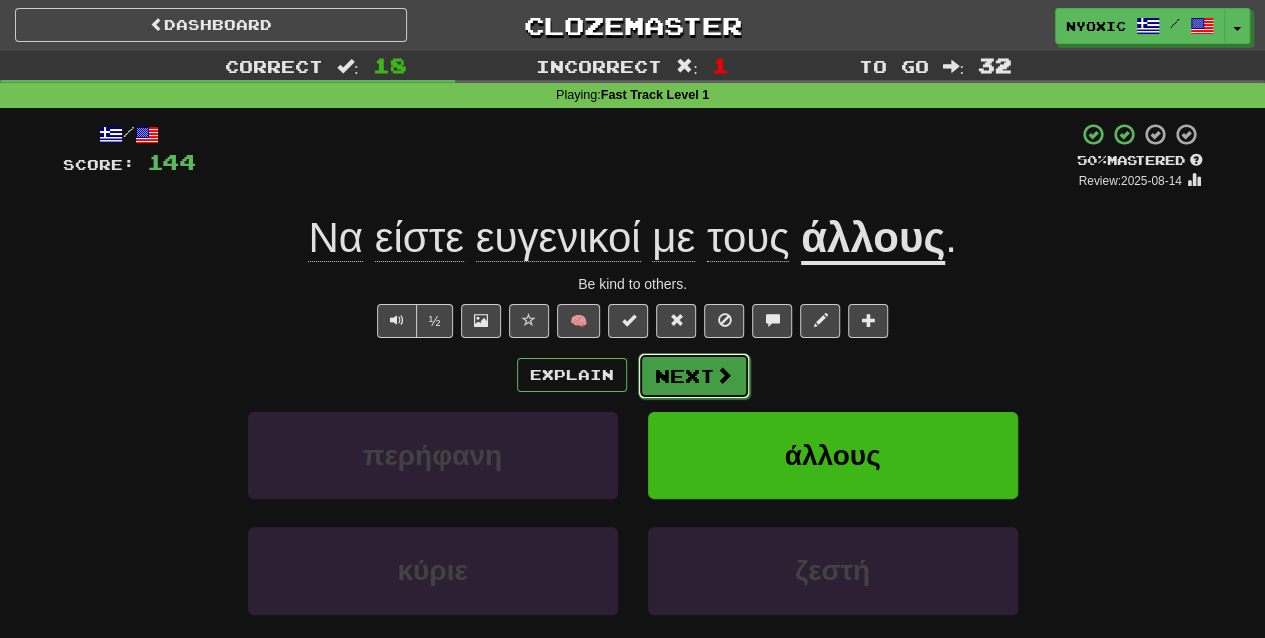click at bounding box center (724, 375) 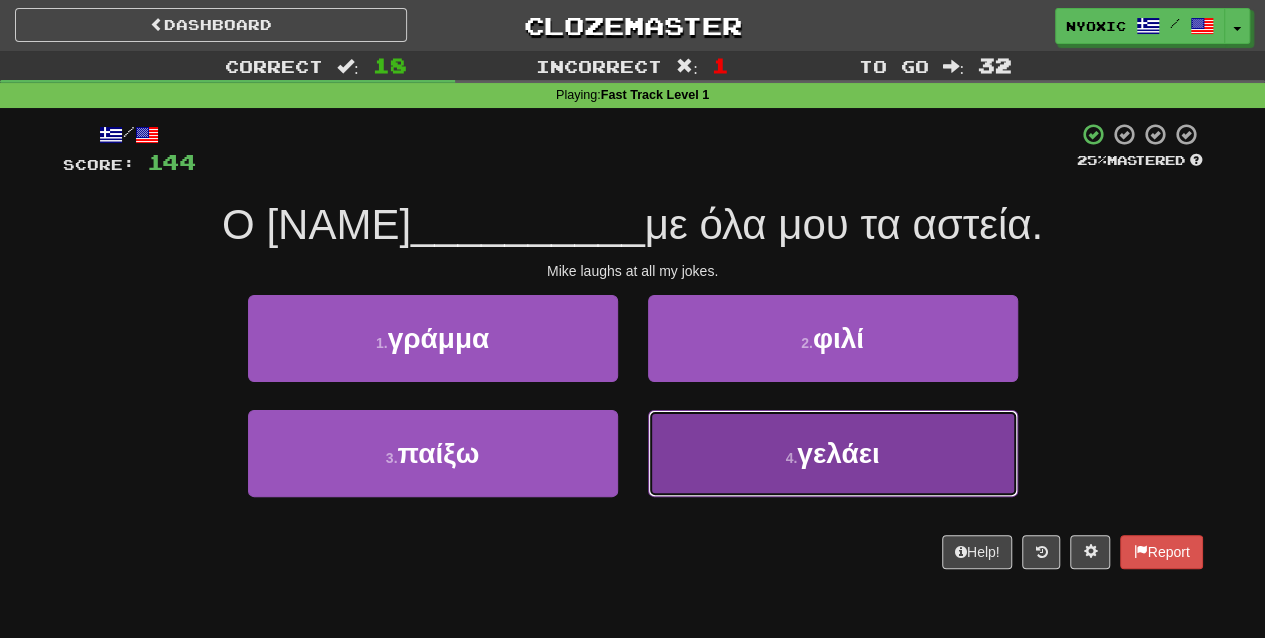 click on "4 .  γελάει" at bounding box center [833, 453] 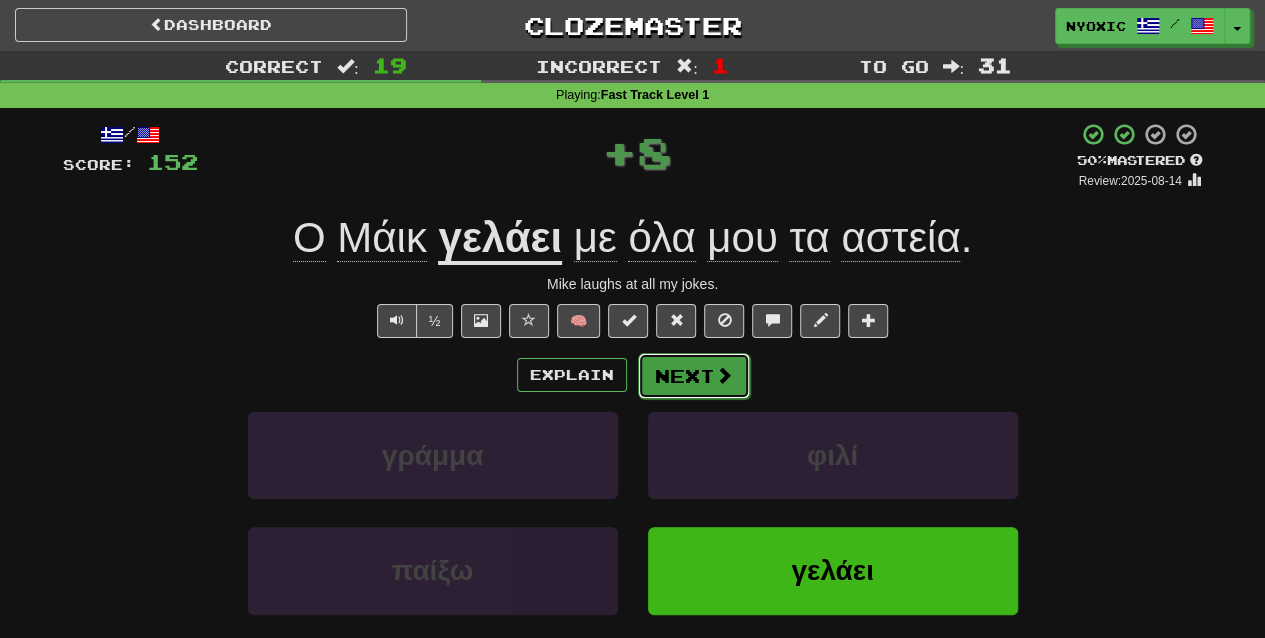 click at bounding box center (724, 375) 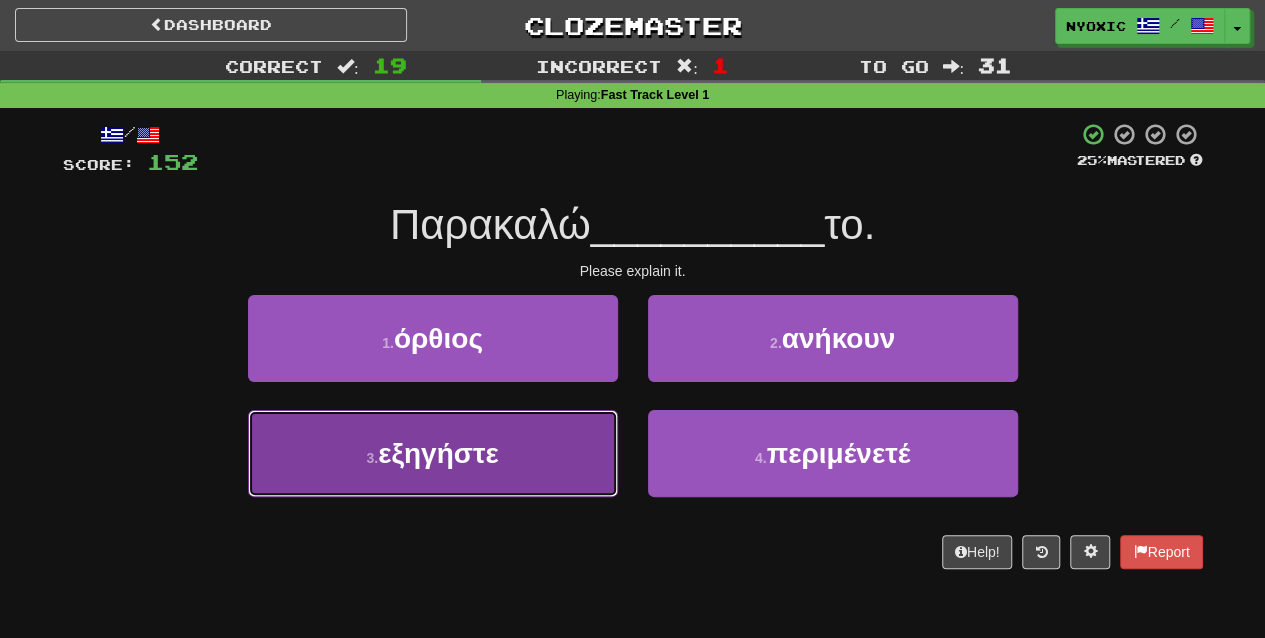 click on "3 .  εξηγήστε" at bounding box center (433, 453) 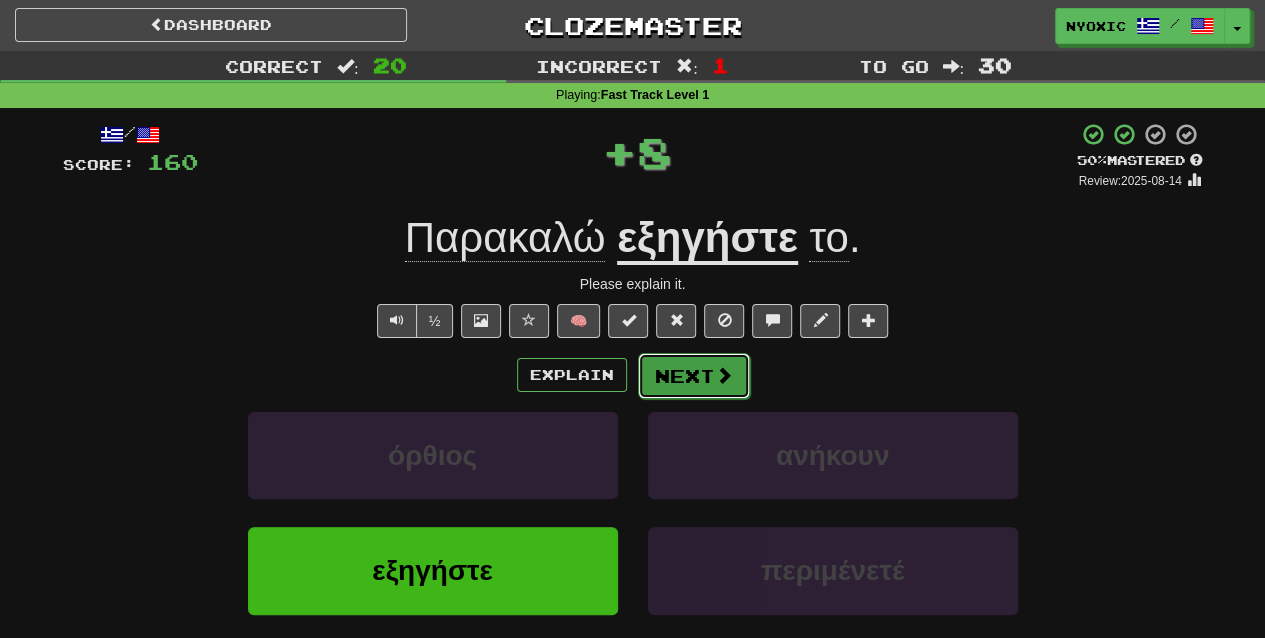click on "Next" at bounding box center [694, 376] 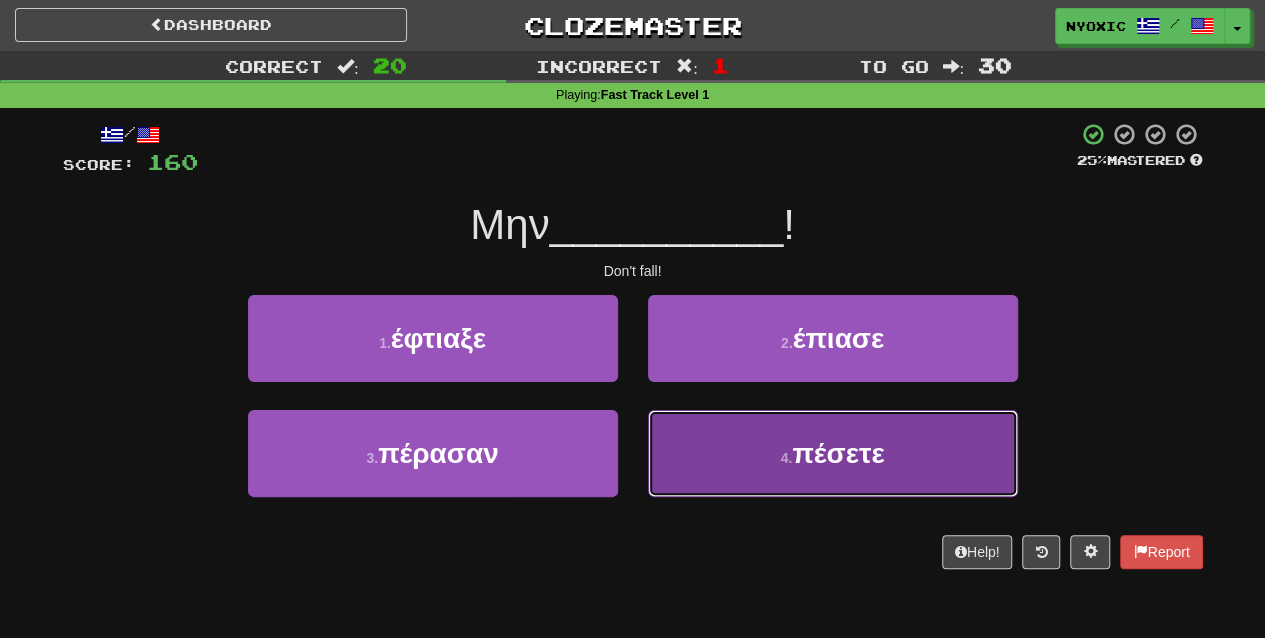 click on "πέσετε" at bounding box center (838, 453) 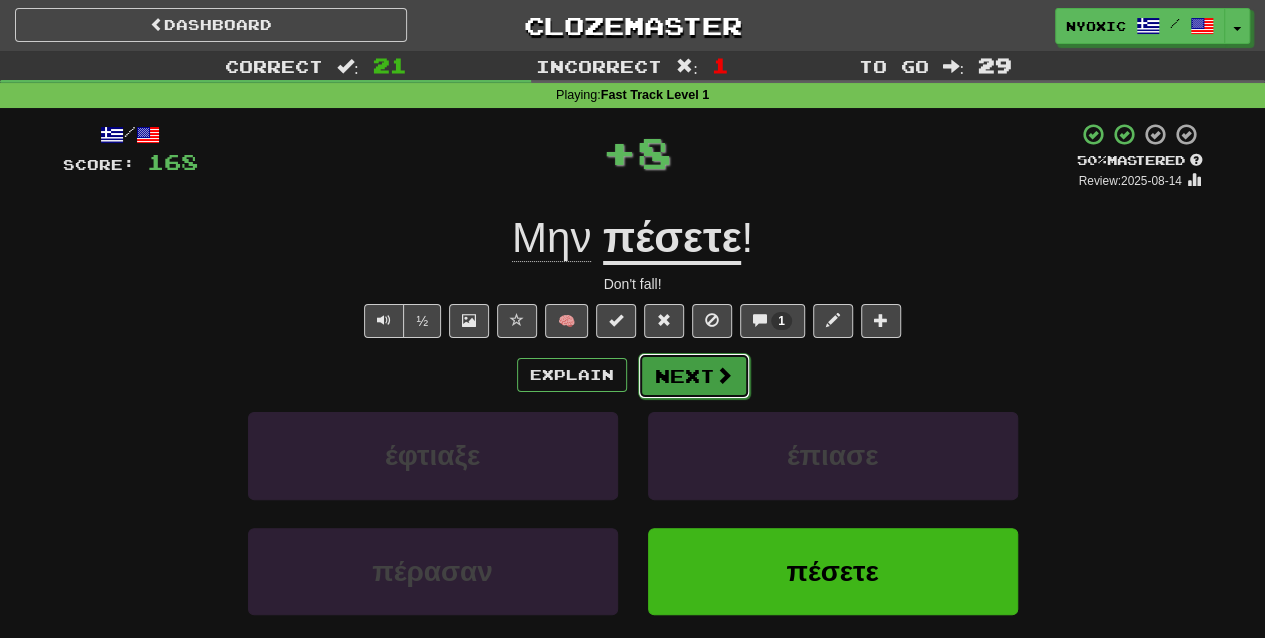 click on "Next" at bounding box center (694, 376) 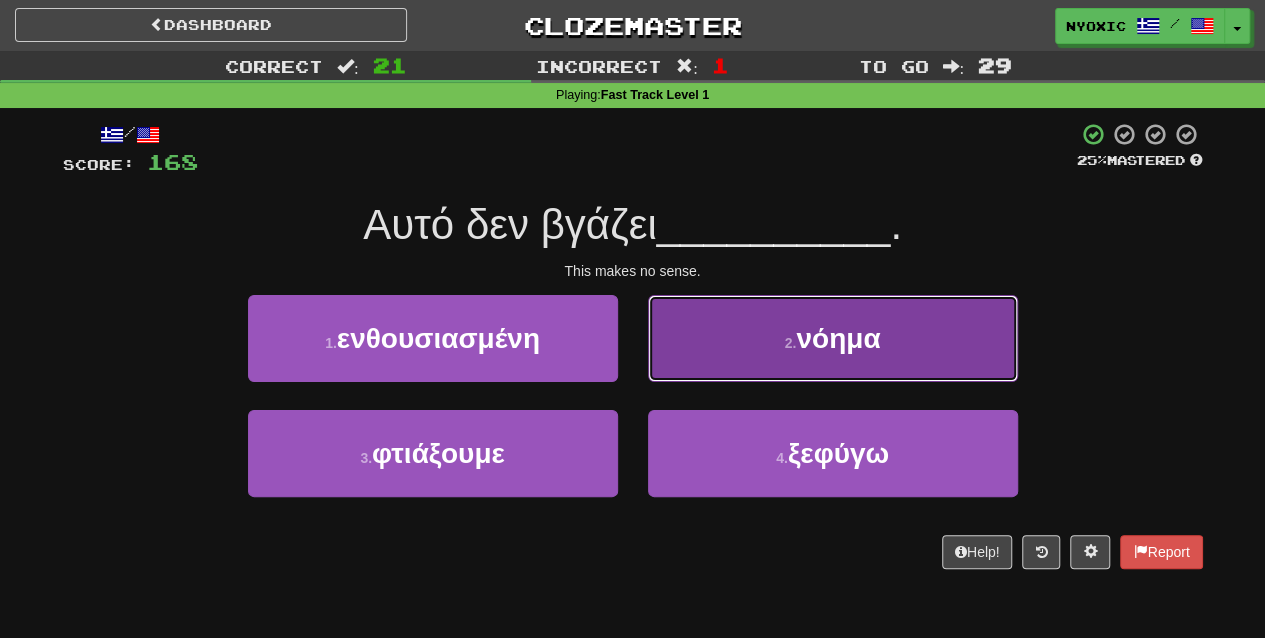 click on "2 .  νόημα" at bounding box center (833, 338) 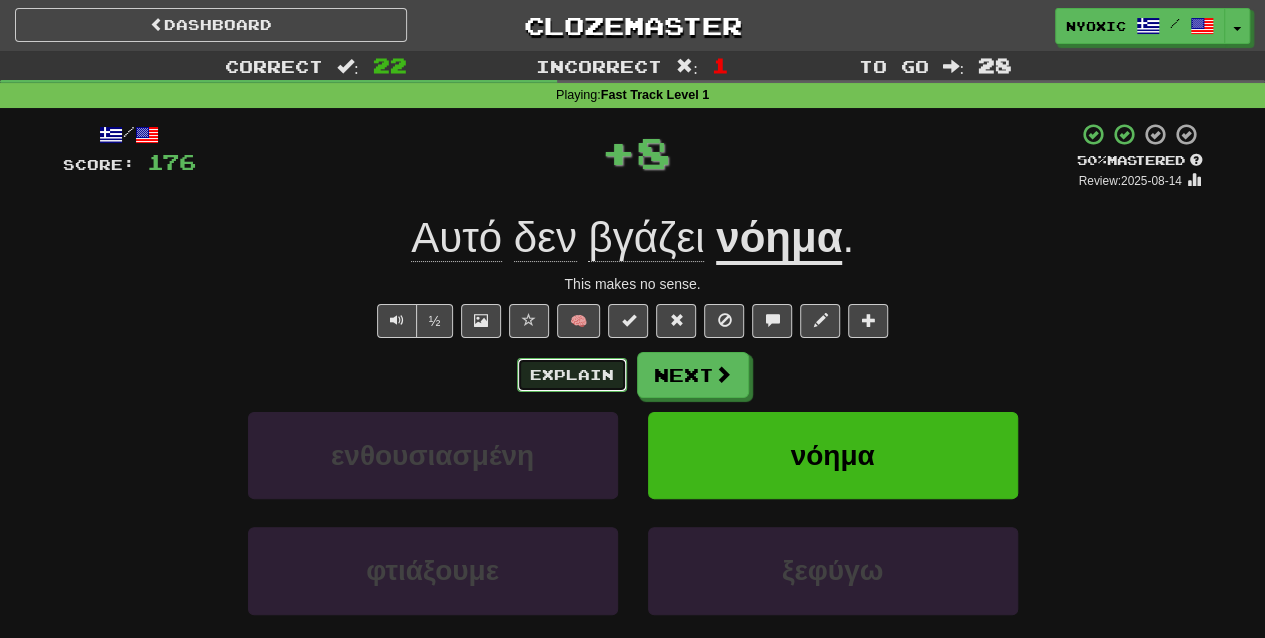 click on "Explain" at bounding box center [572, 375] 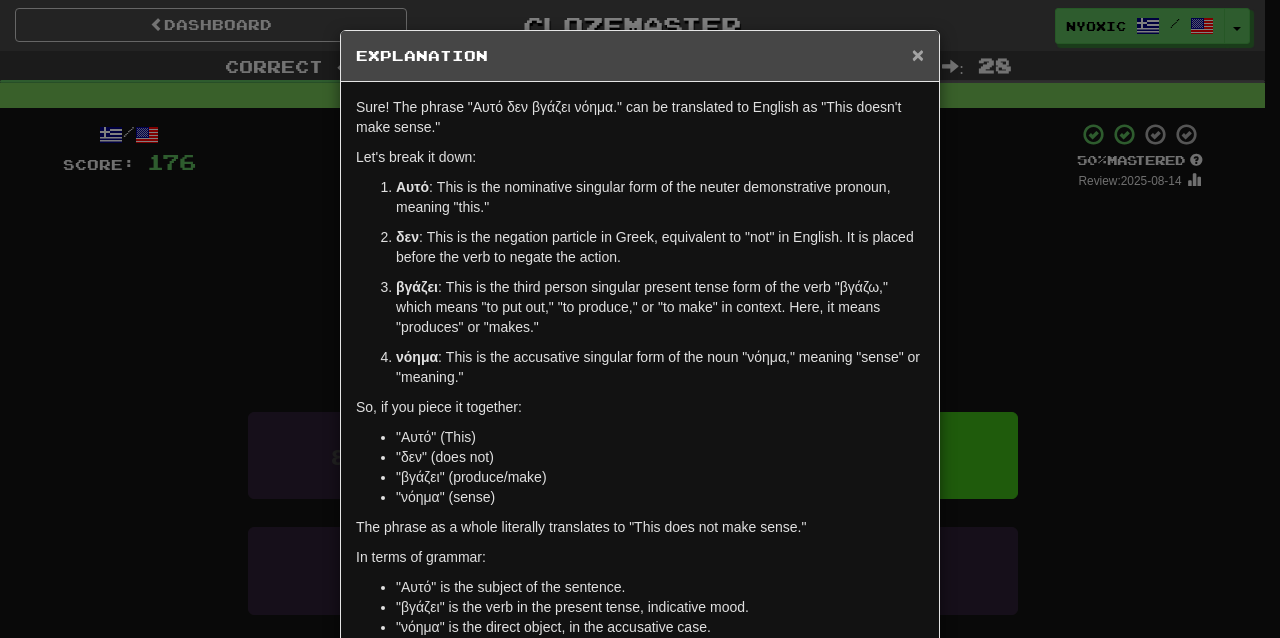click on "×" at bounding box center [918, 54] 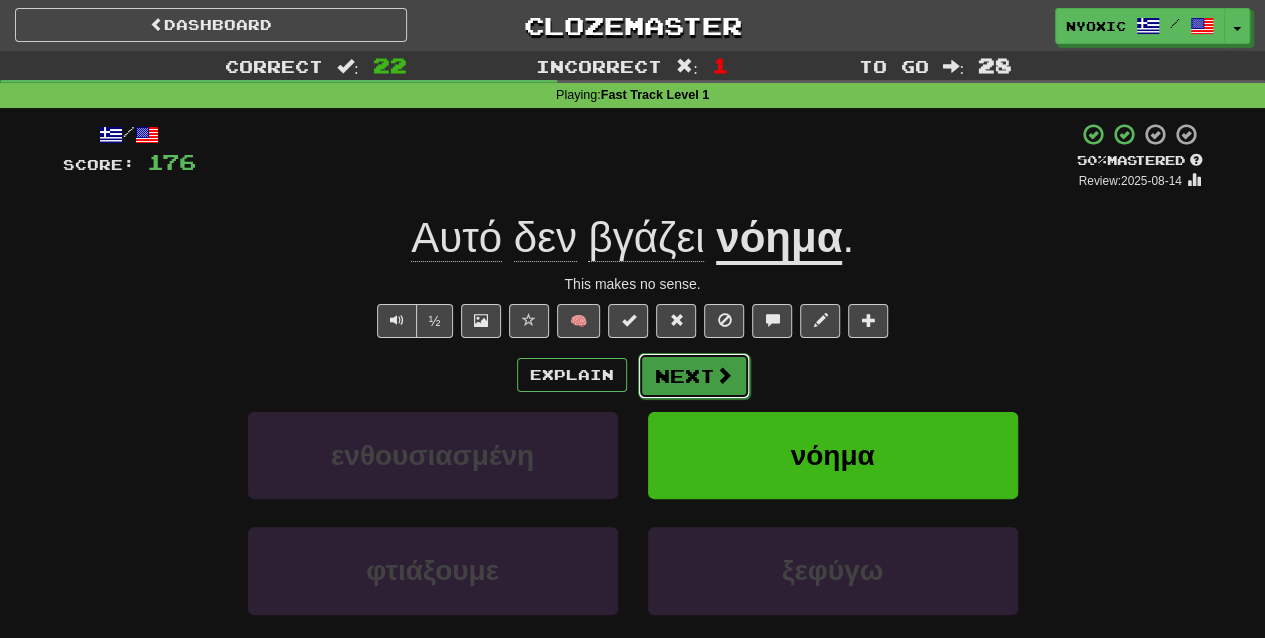 click at bounding box center (724, 375) 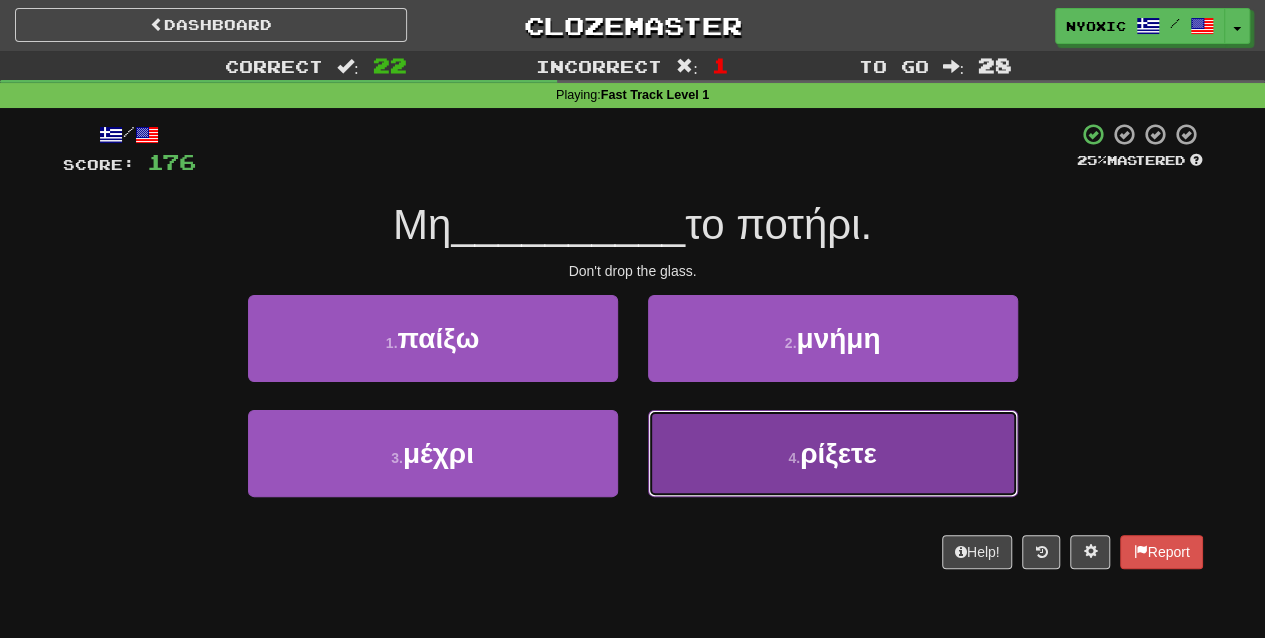 click on "4 .  ρίξετε" at bounding box center (833, 453) 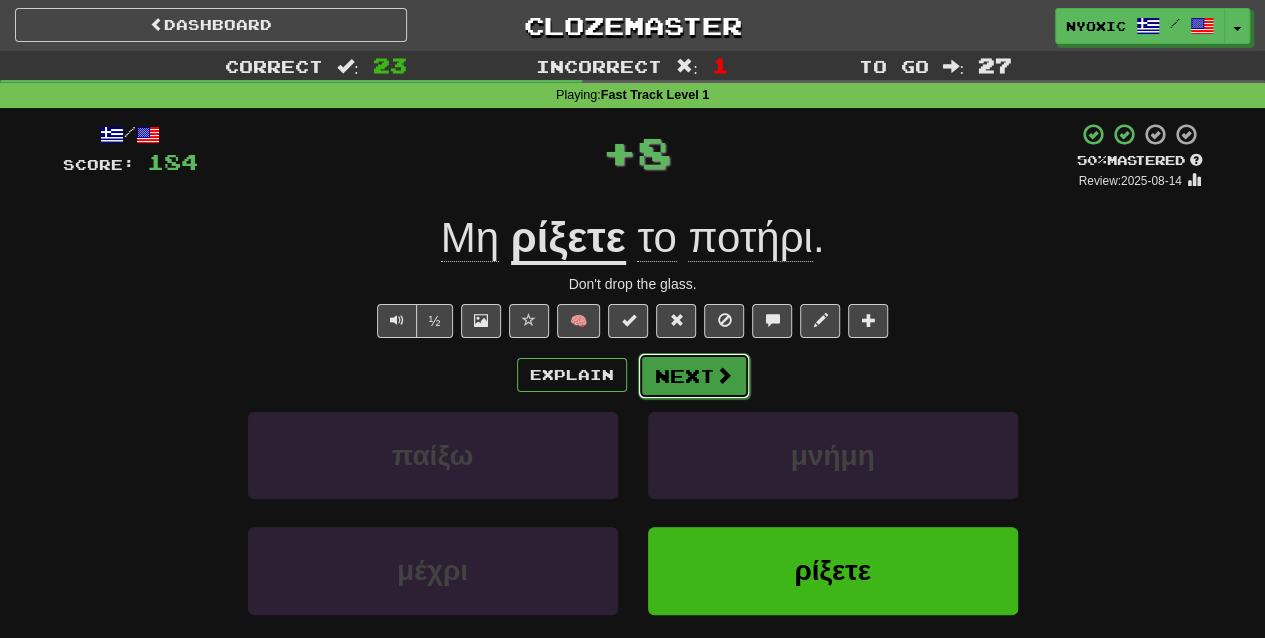 click on "Next" at bounding box center [694, 376] 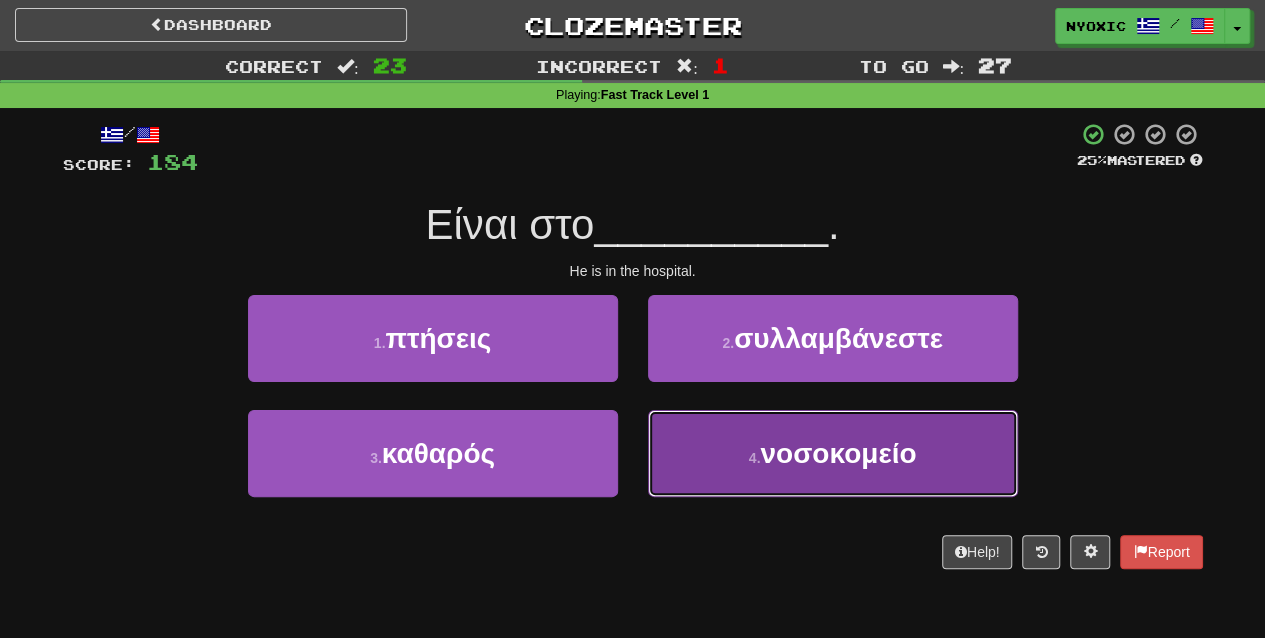 click on "4 .  νοσοκομείο" at bounding box center [833, 453] 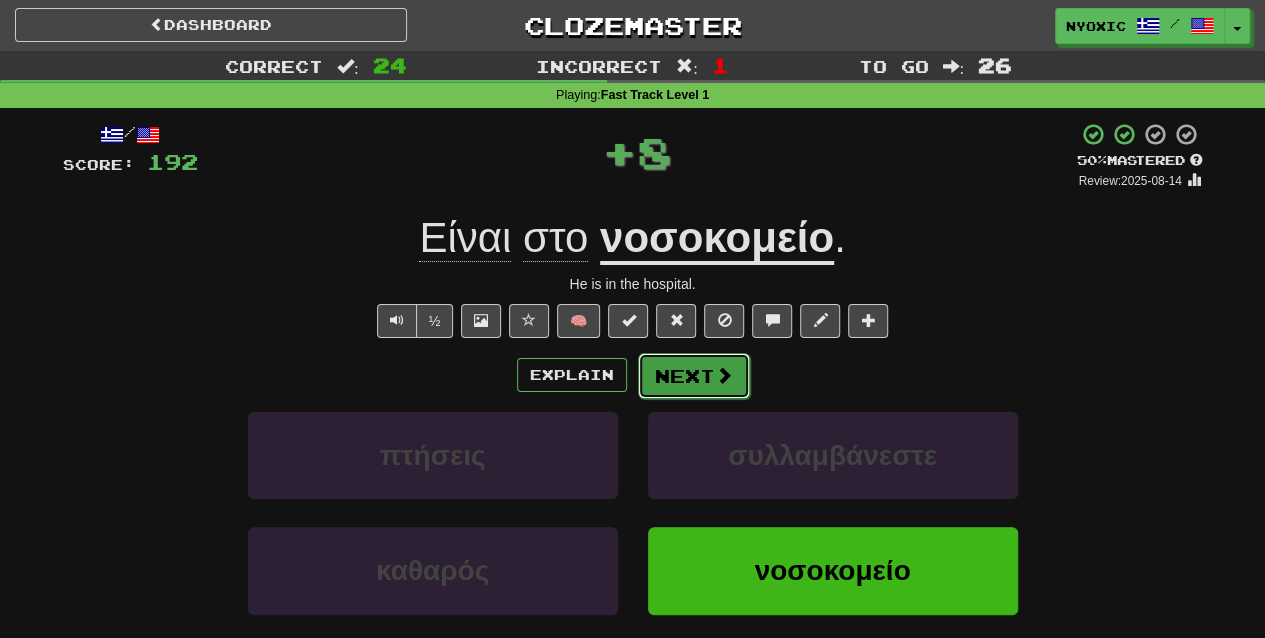 click at bounding box center (724, 375) 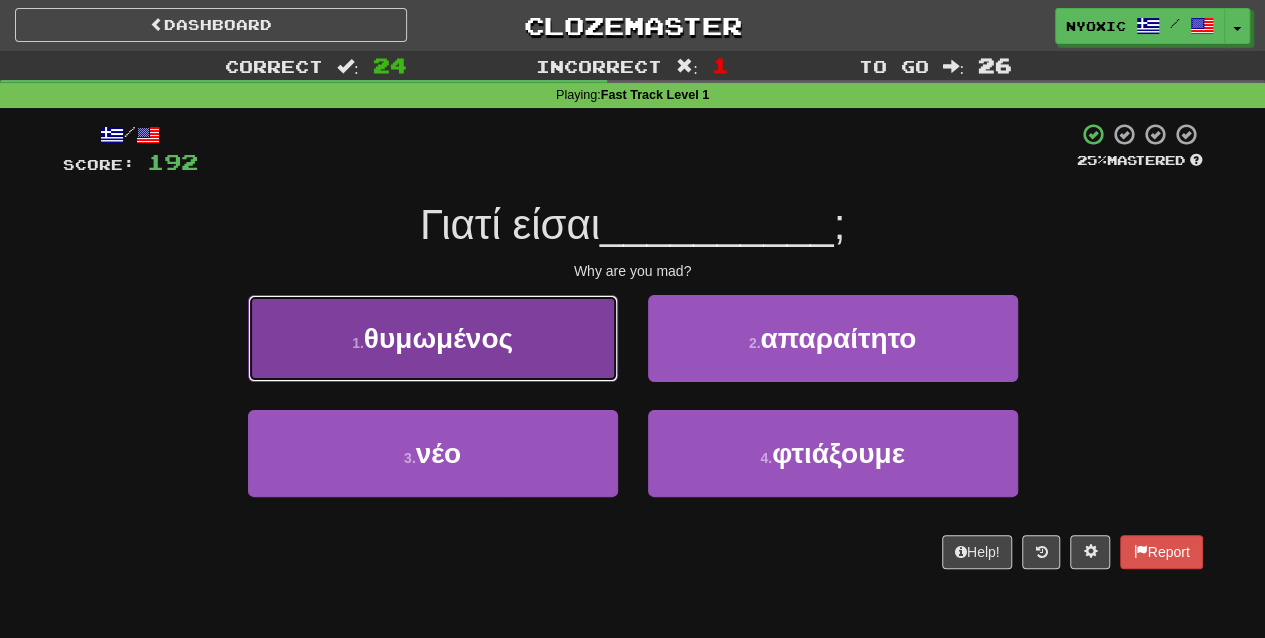 click on "1 .  θυμωμένος" at bounding box center (433, 338) 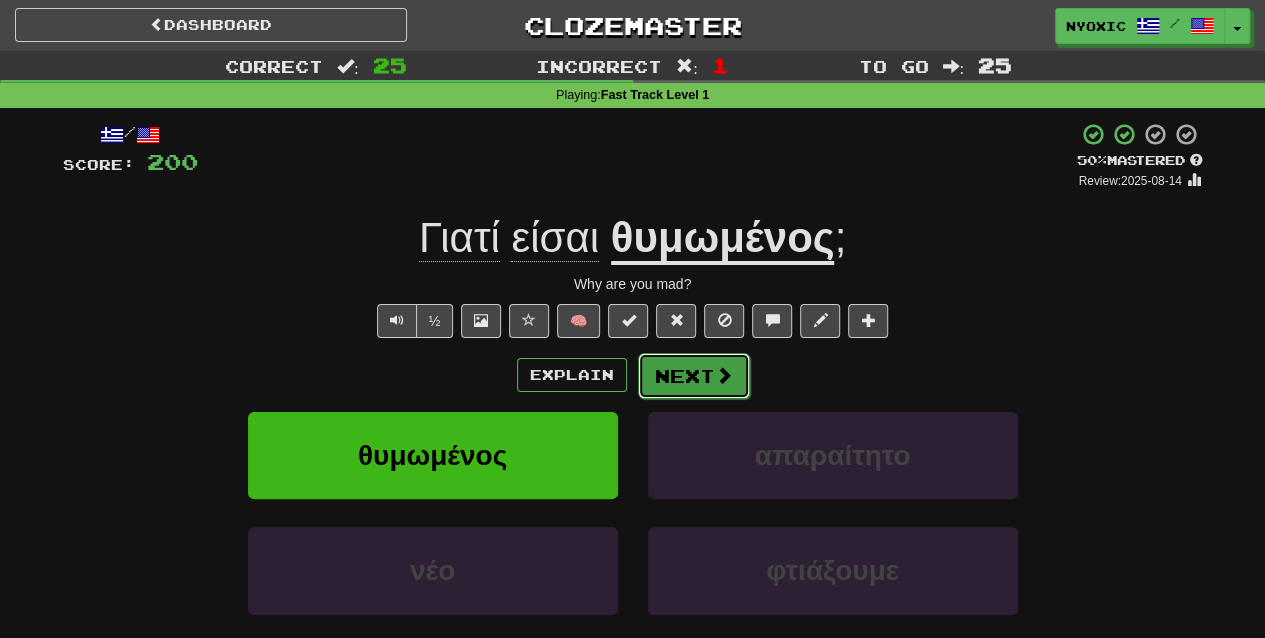 click at bounding box center [724, 375] 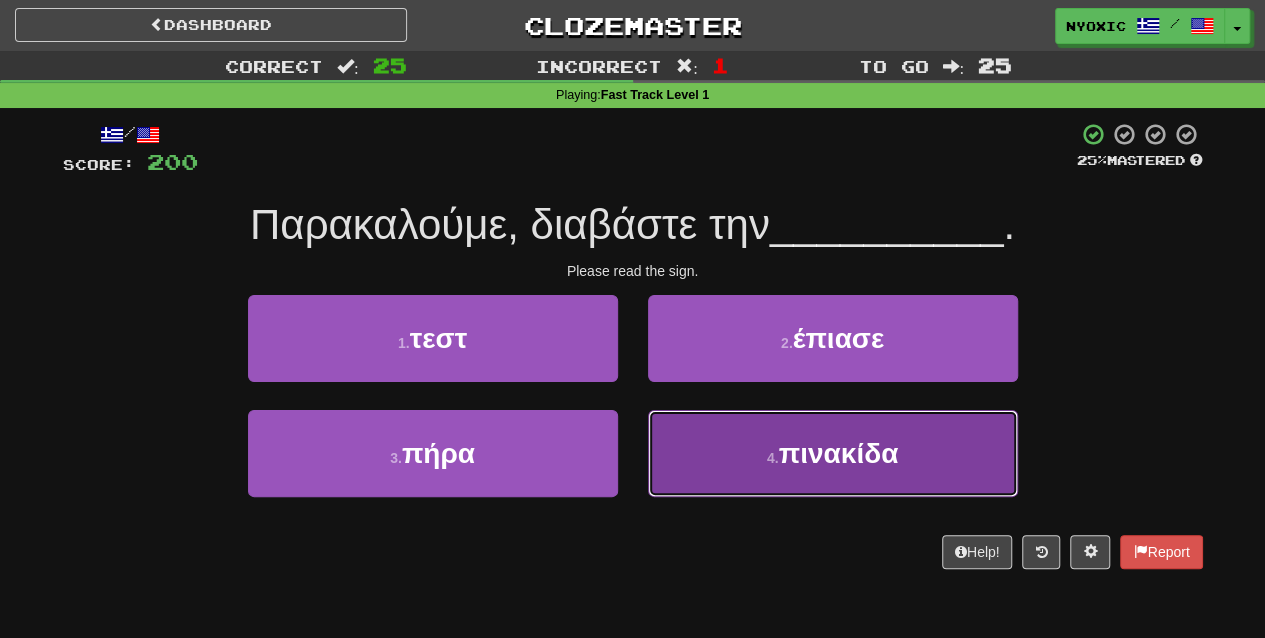 click on "4 .  πινακίδα" at bounding box center [833, 453] 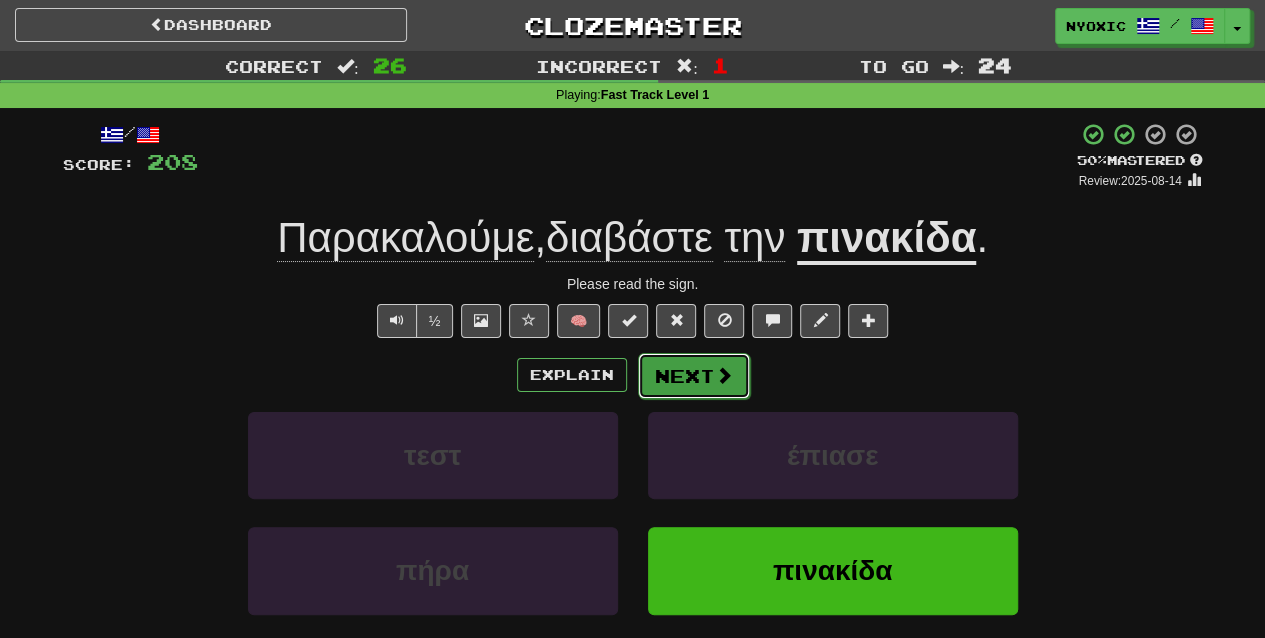 click on "Next" at bounding box center (694, 376) 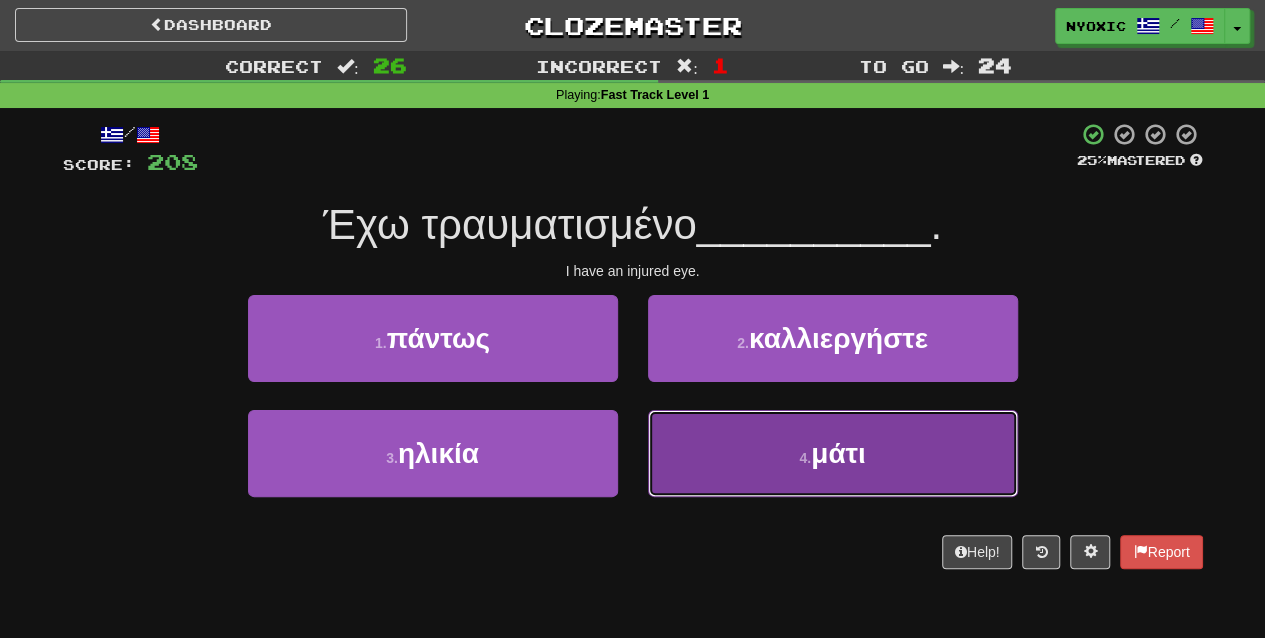 click on "4 .  μάτι" at bounding box center (833, 453) 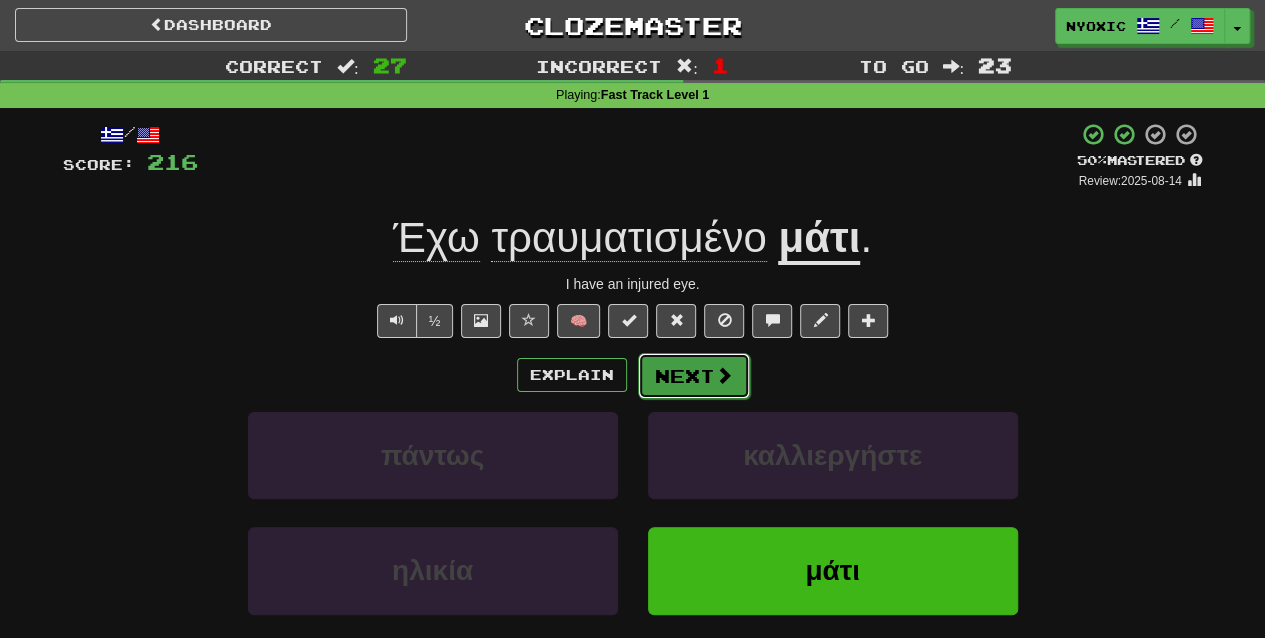 click on "Next" at bounding box center (694, 376) 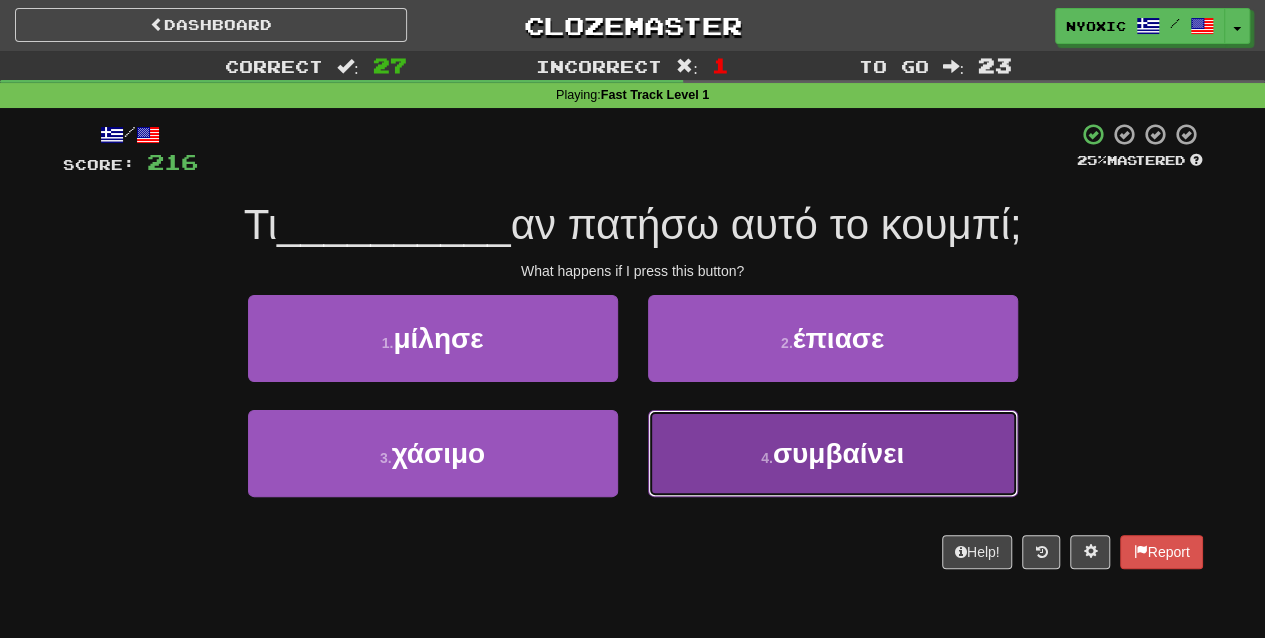 click on "4 .  συμβαίνει" at bounding box center [833, 453] 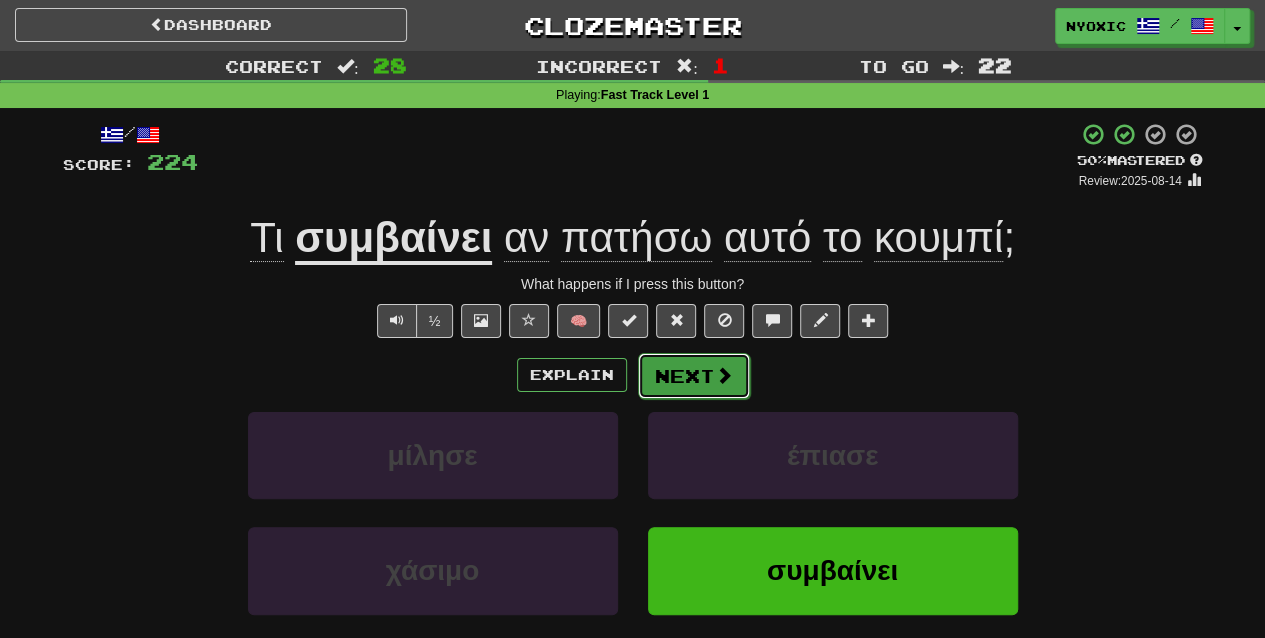 click at bounding box center [724, 375] 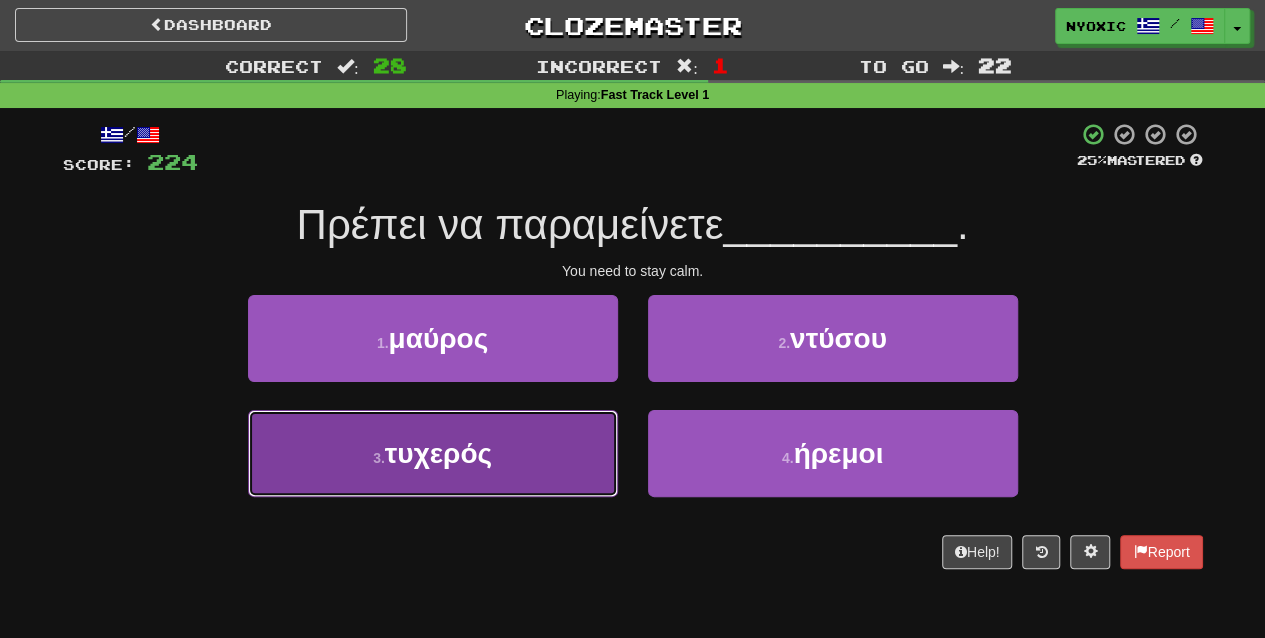 click on "3 .  τυχερός" at bounding box center (433, 453) 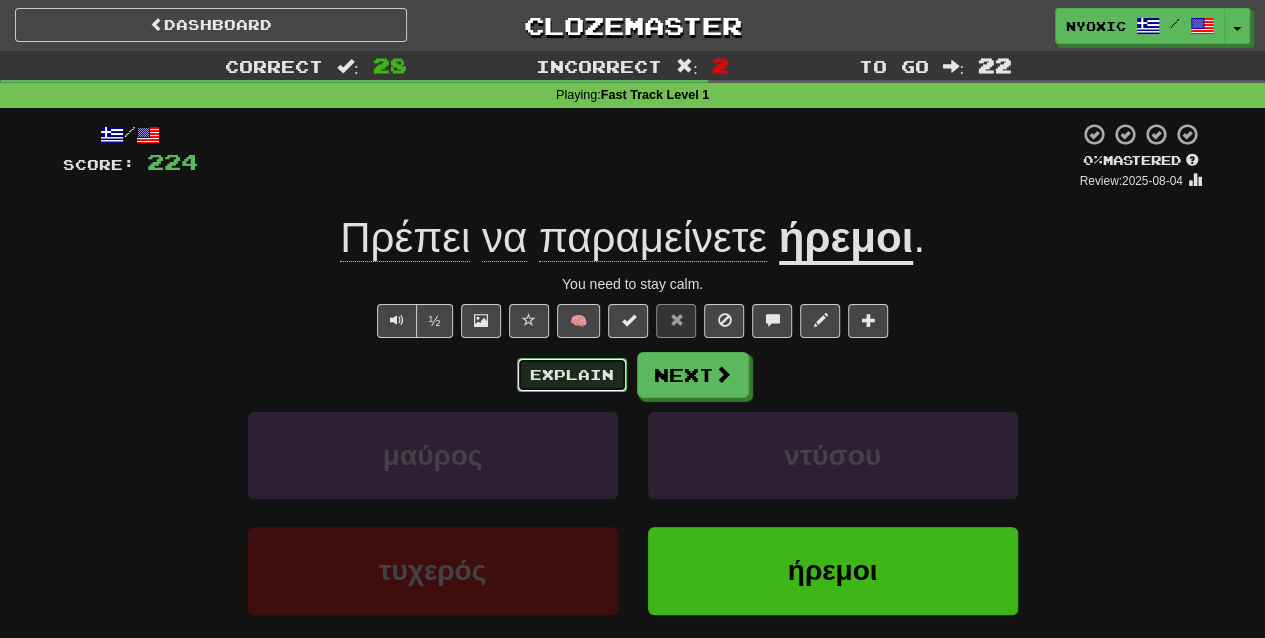 click on "Explain" at bounding box center [572, 375] 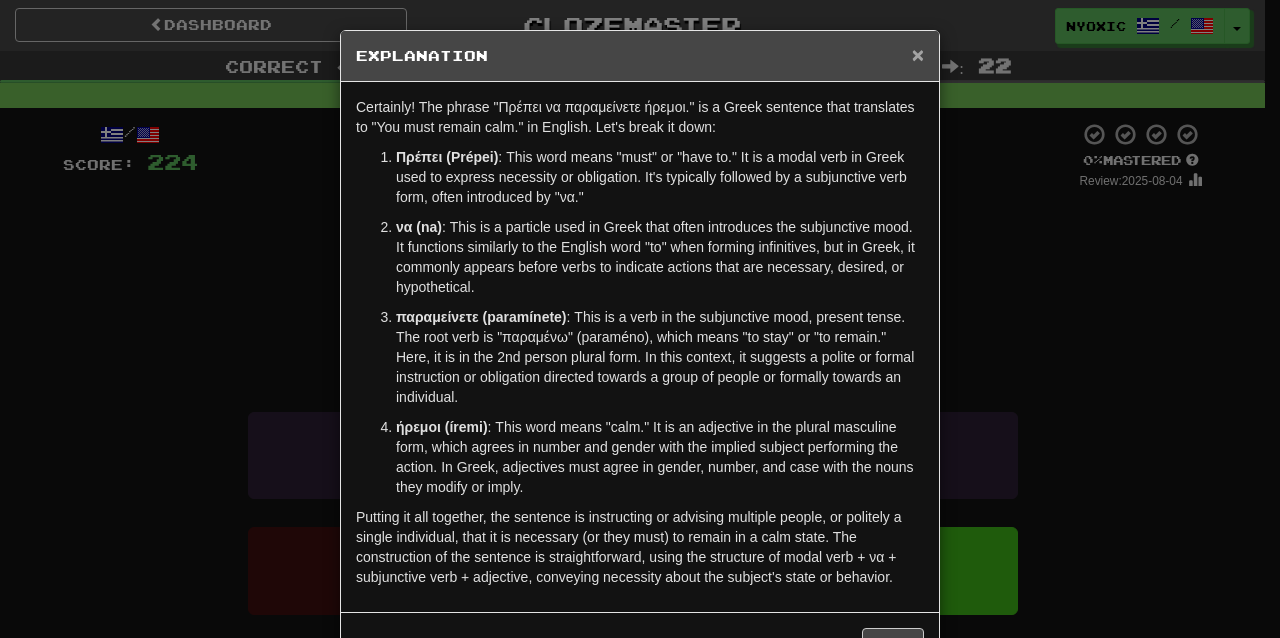 click on "×" at bounding box center [918, 54] 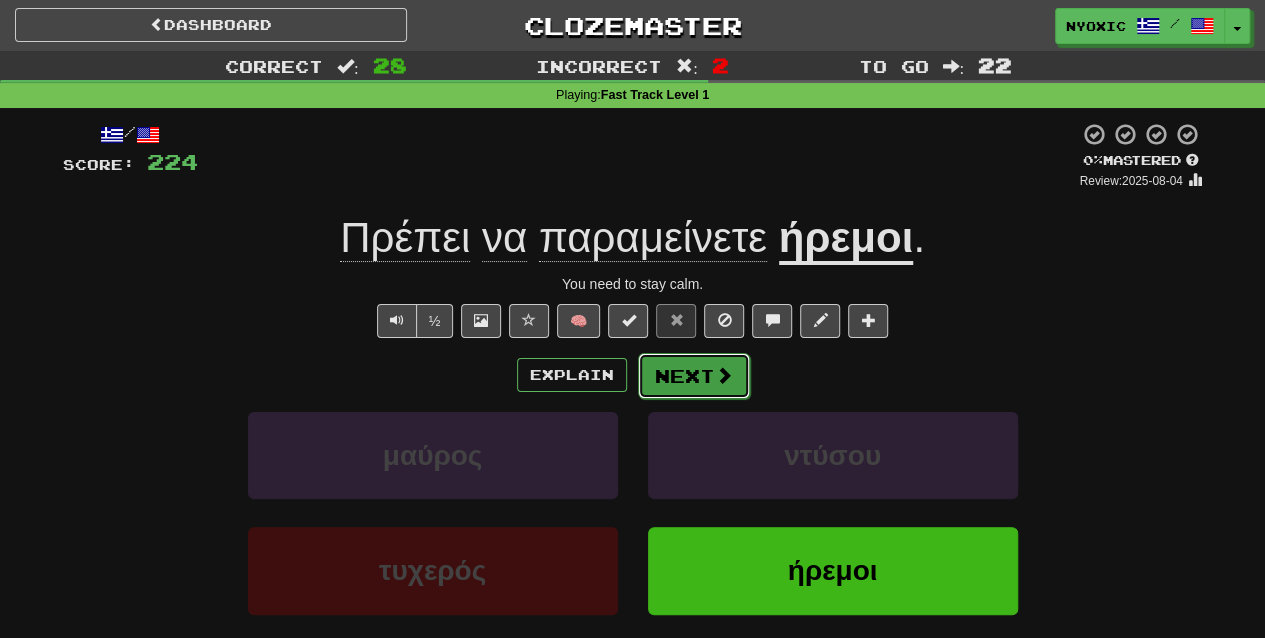 click at bounding box center (724, 375) 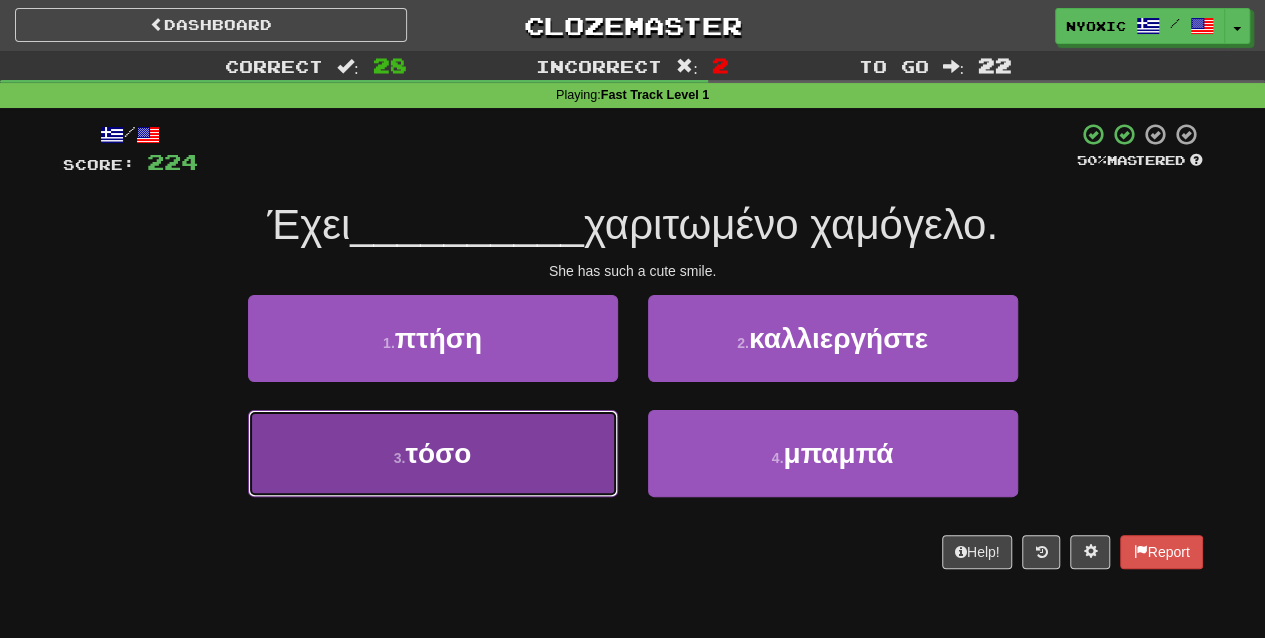 click on "3 .  τόσο" at bounding box center [433, 453] 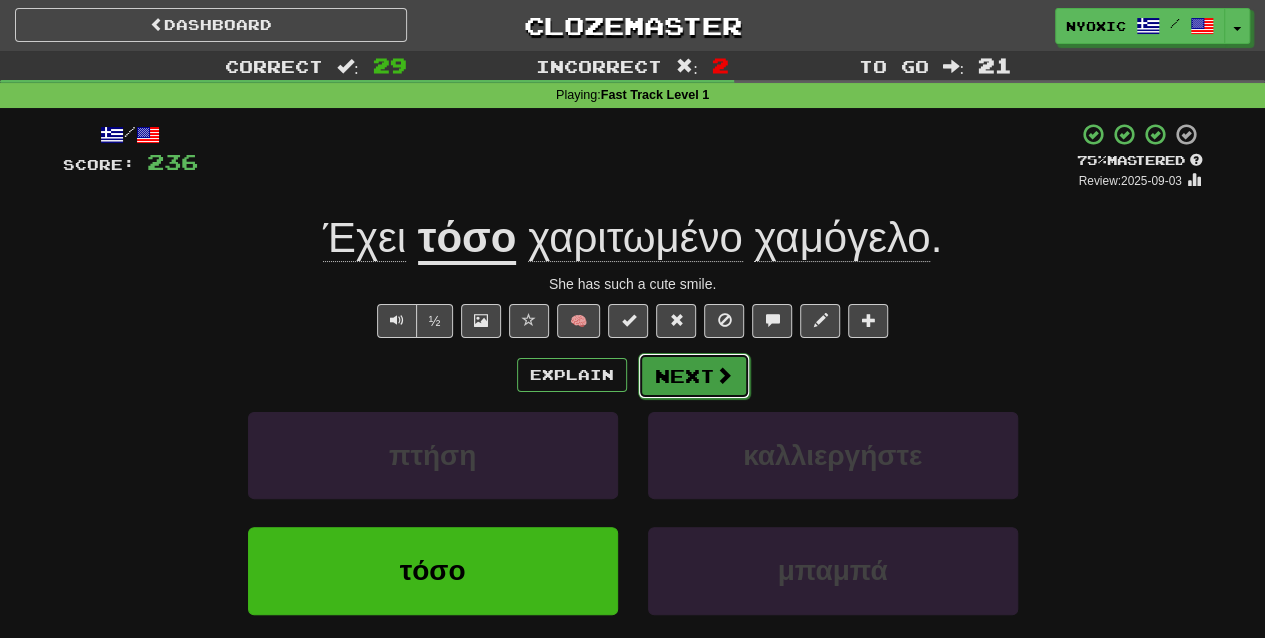 click on "Next" at bounding box center [694, 376] 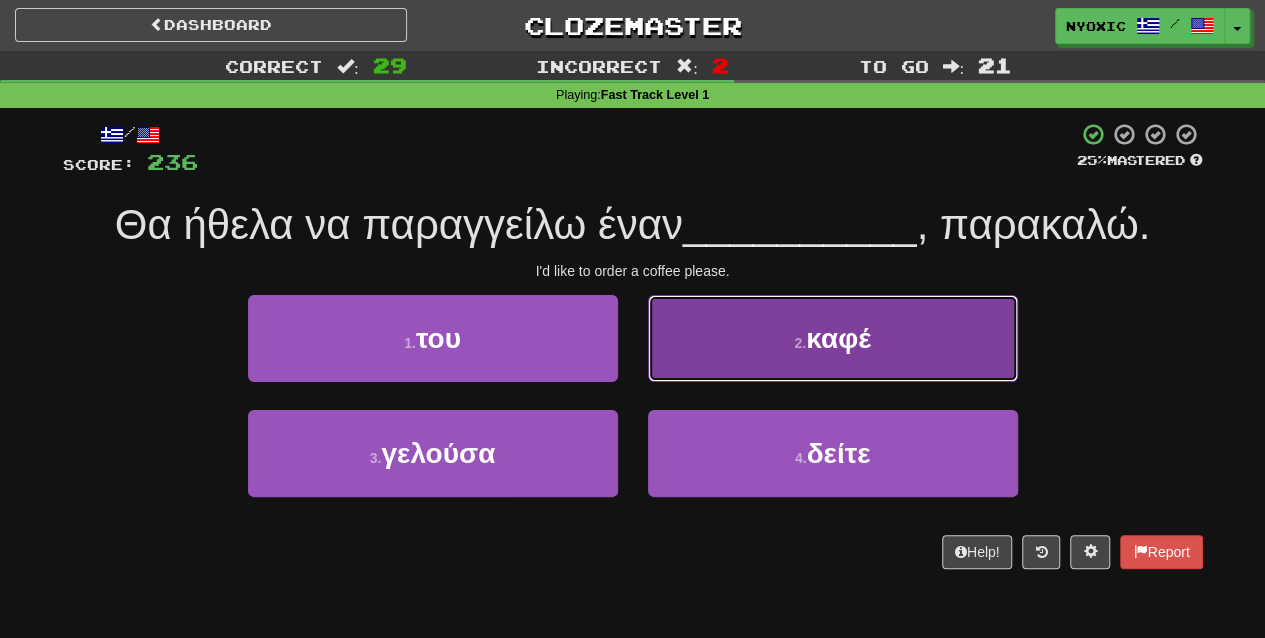 click on "2 .  καφέ" at bounding box center [833, 338] 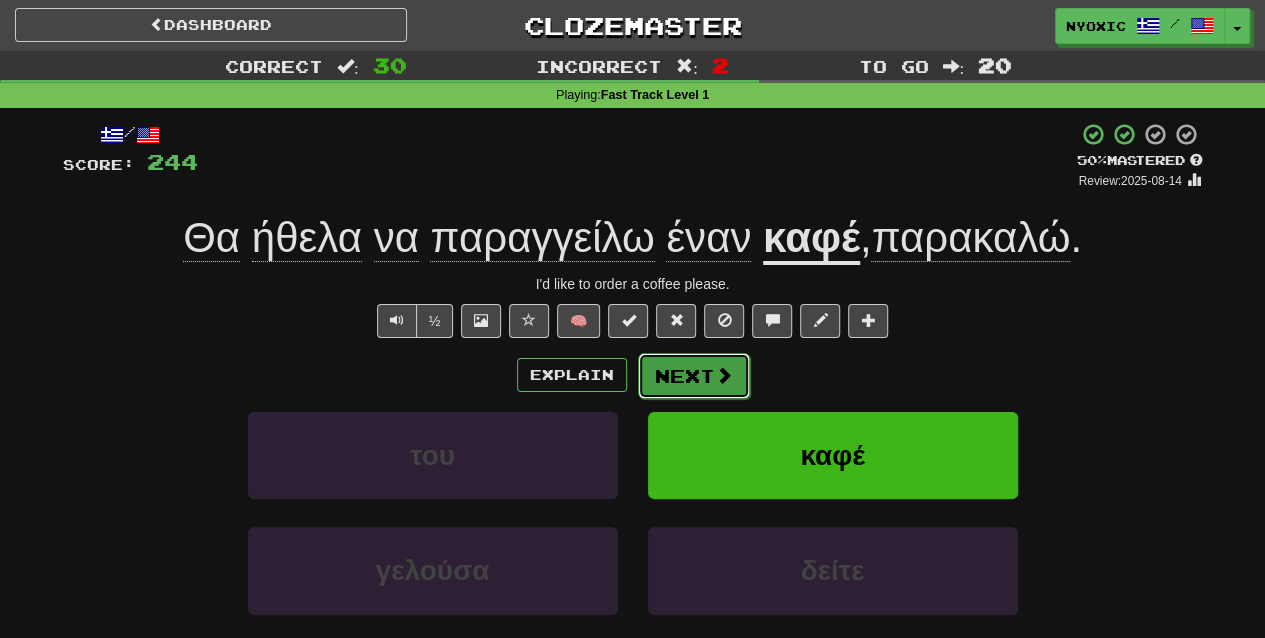 click on "Next" at bounding box center [694, 376] 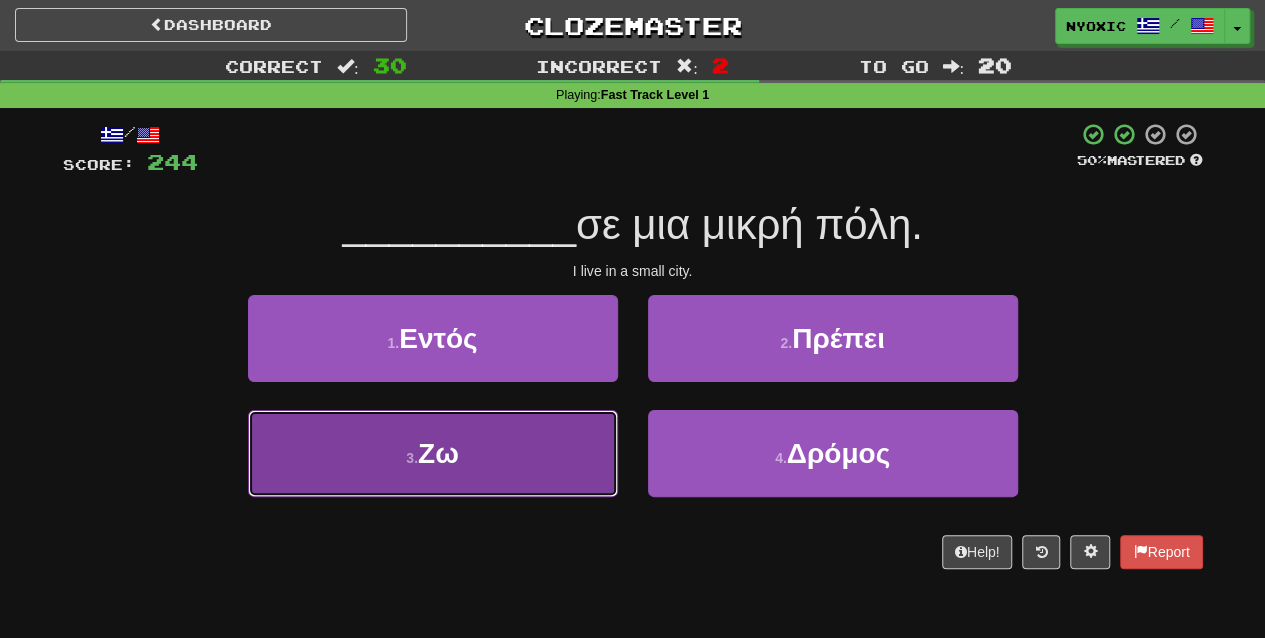 click on "3 .  Ζω" at bounding box center [433, 453] 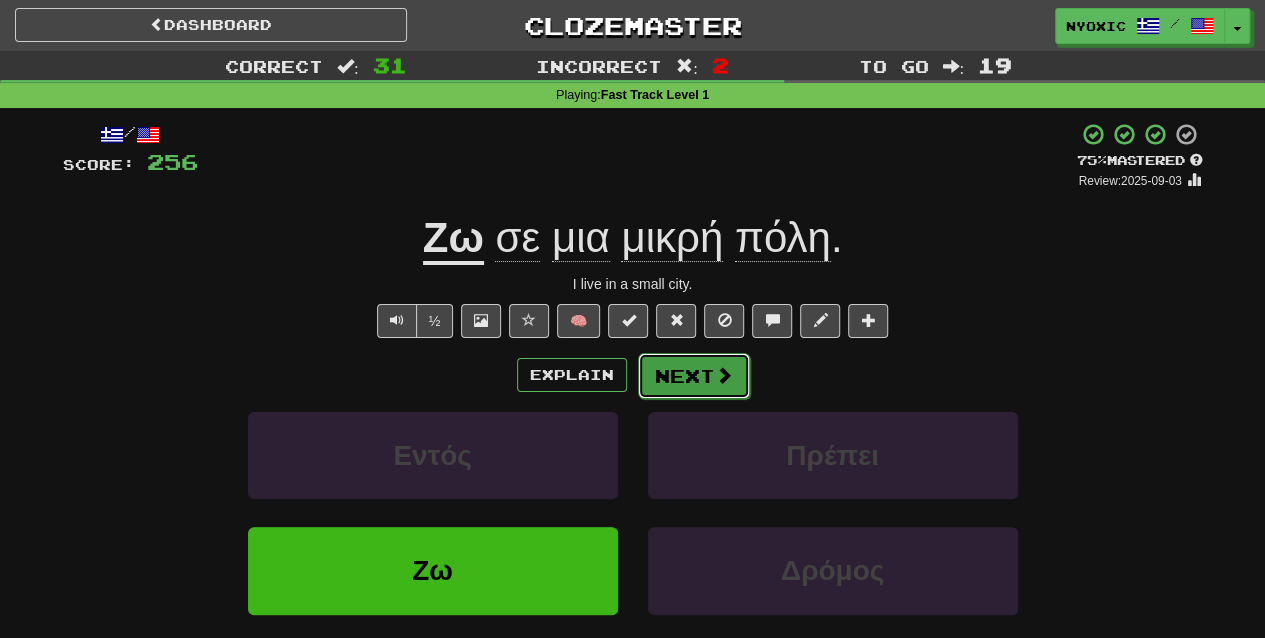 click at bounding box center [724, 375] 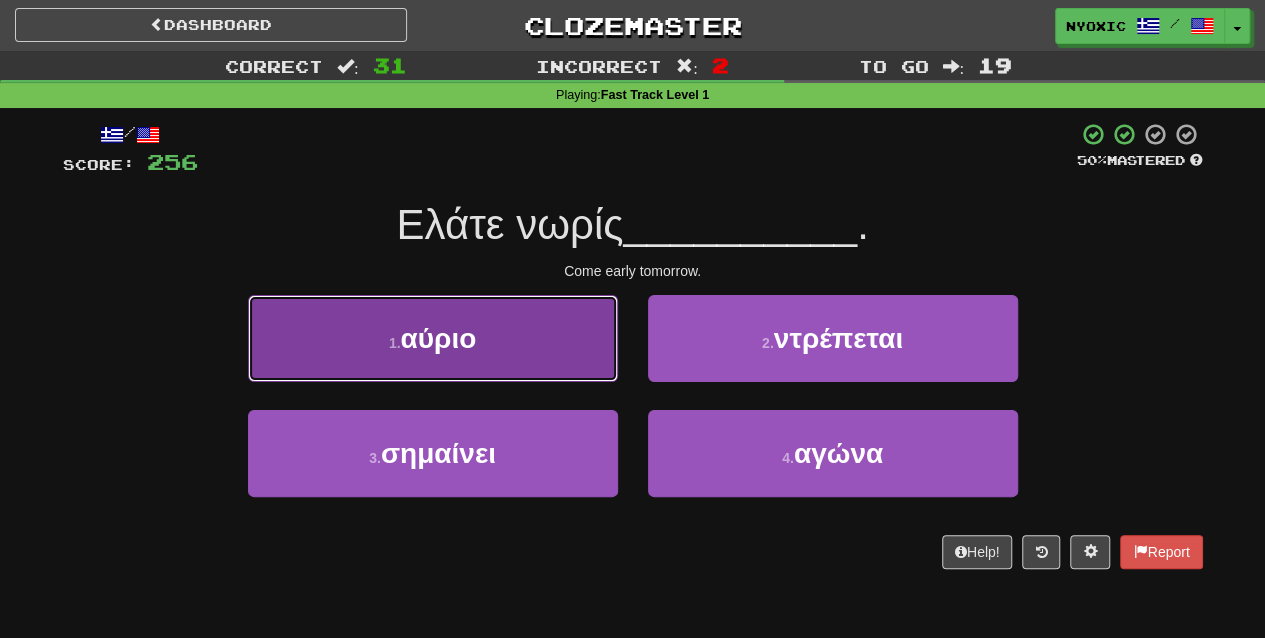 click on "1 .  αύριο" at bounding box center (433, 338) 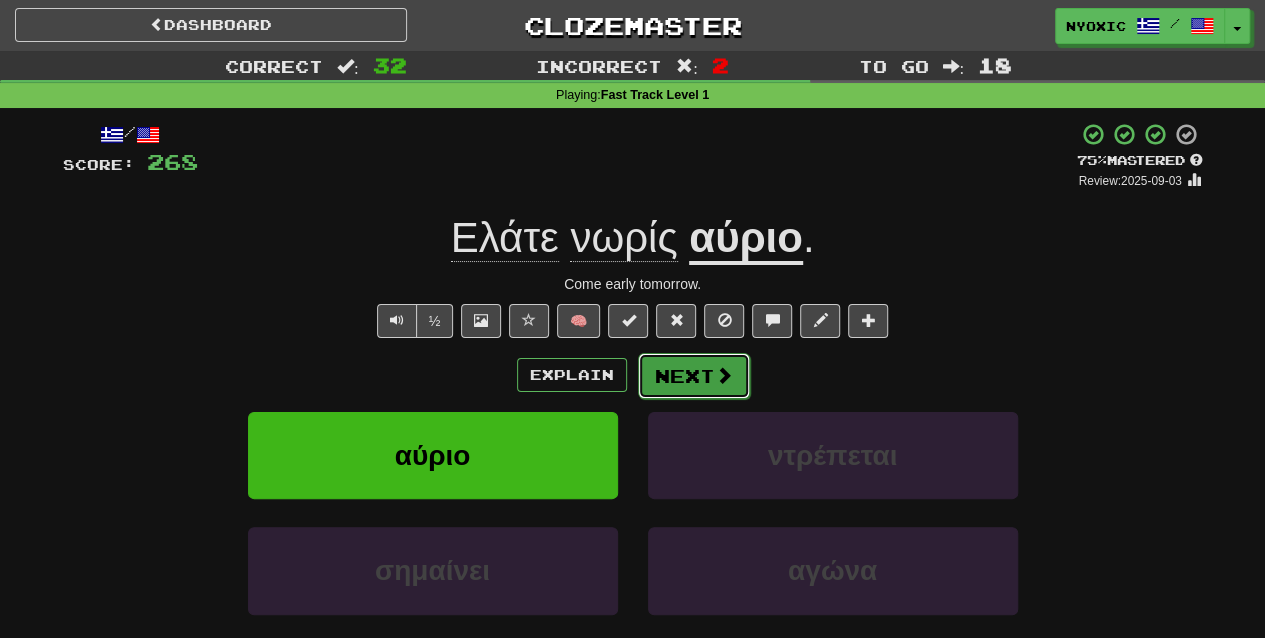 click on "Next" at bounding box center (694, 376) 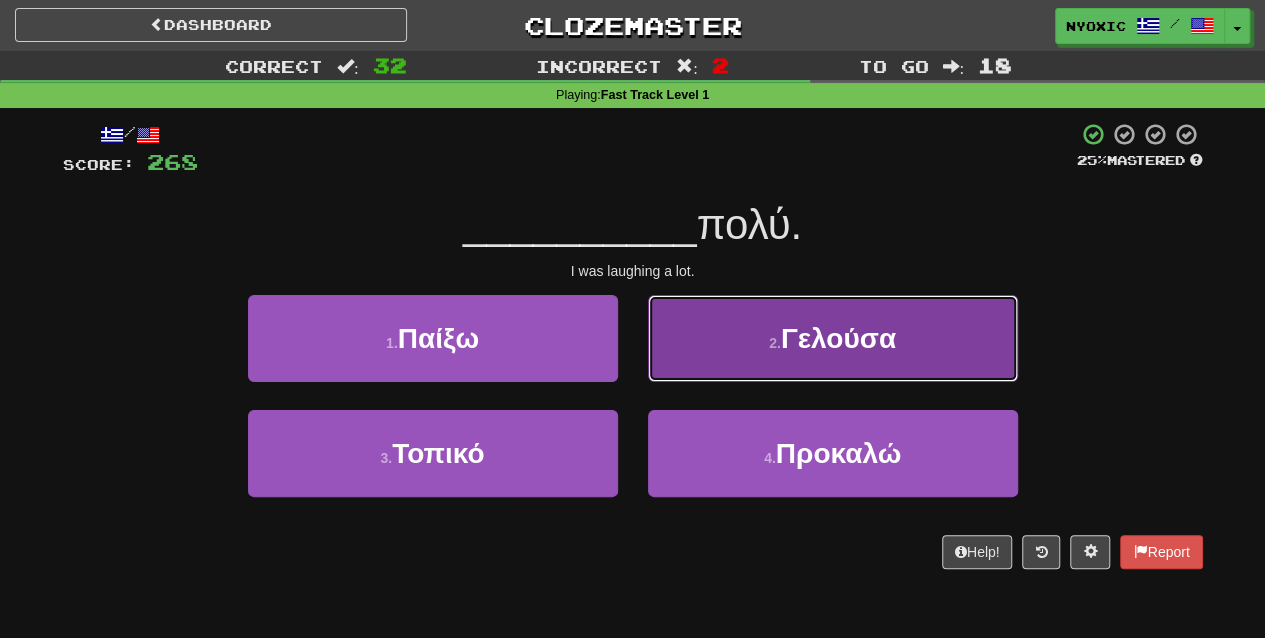 click on "2 .  Γελούσα" at bounding box center [833, 338] 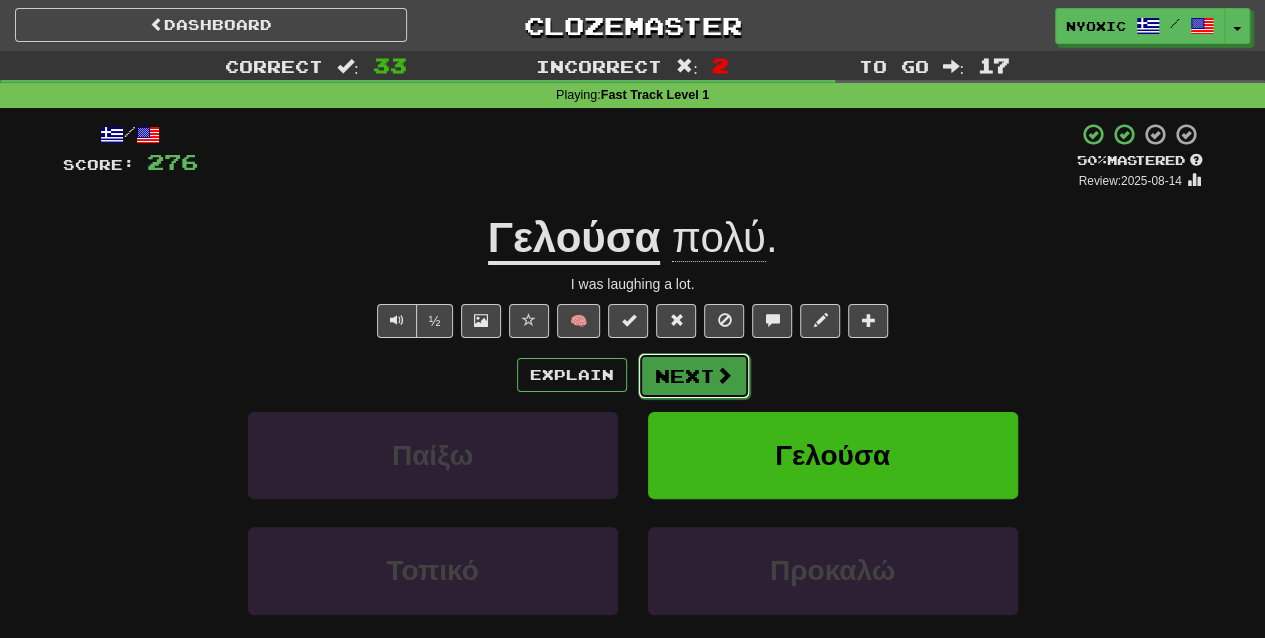 click on "Next" at bounding box center (694, 376) 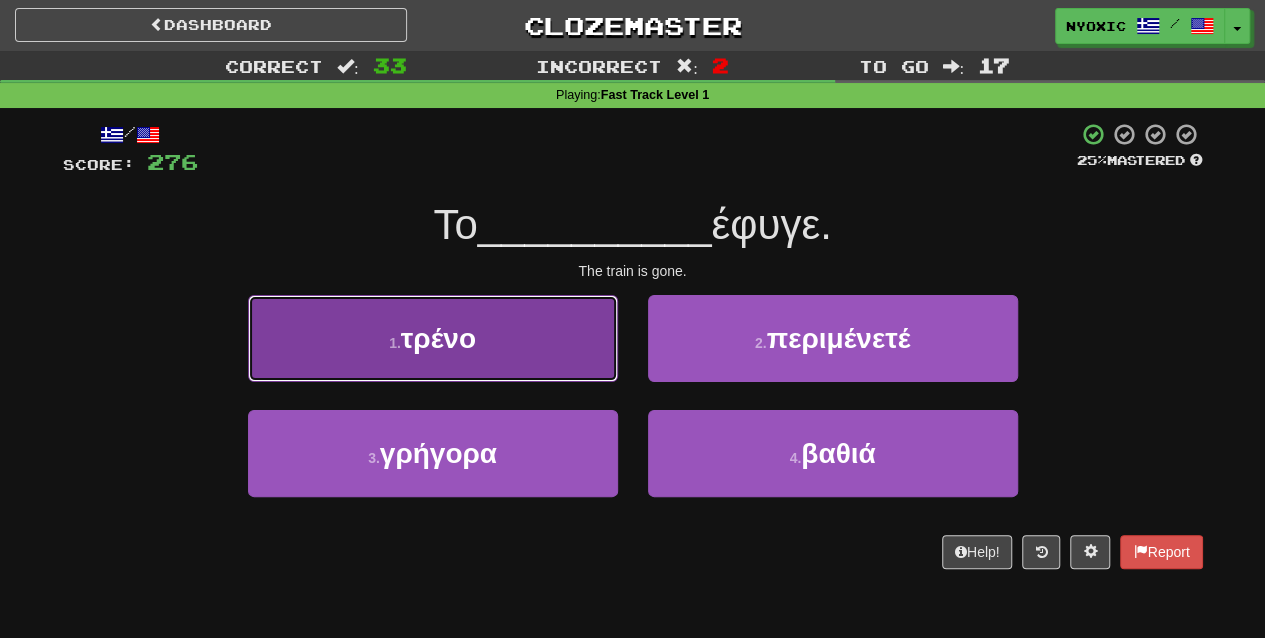 click on "1 .  τρένο" at bounding box center (433, 338) 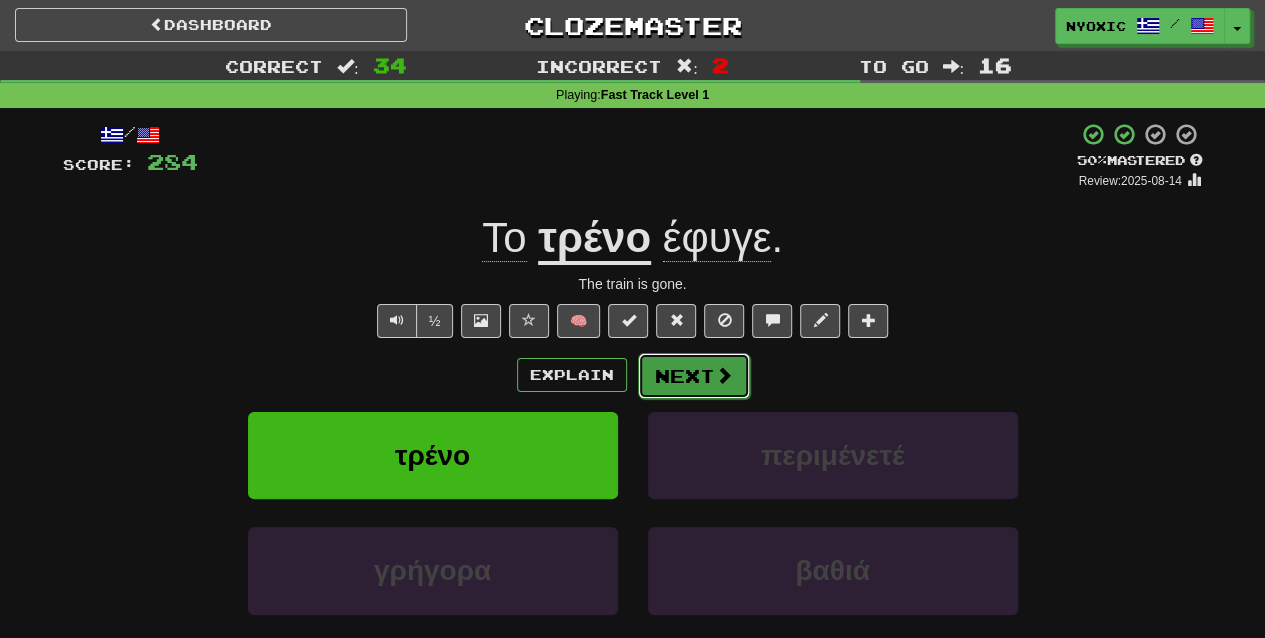 click on "Next" at bounding box center [694, 376] 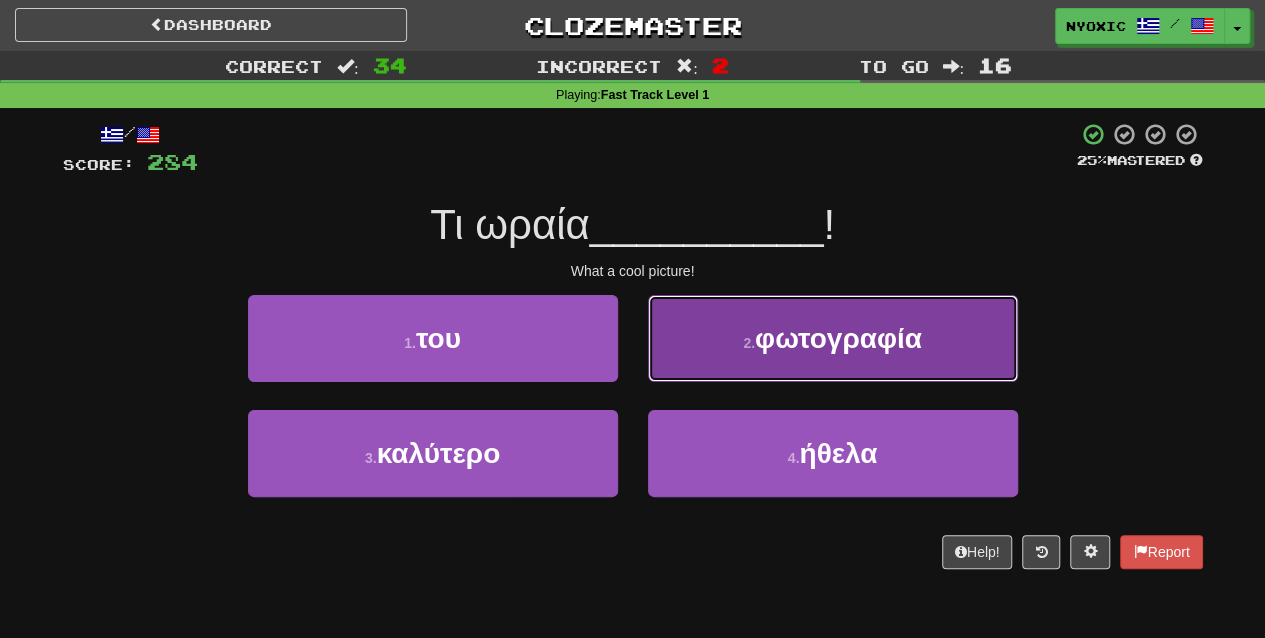 click on "2 .  φωτογραφία" at bounding box center [833, 338] 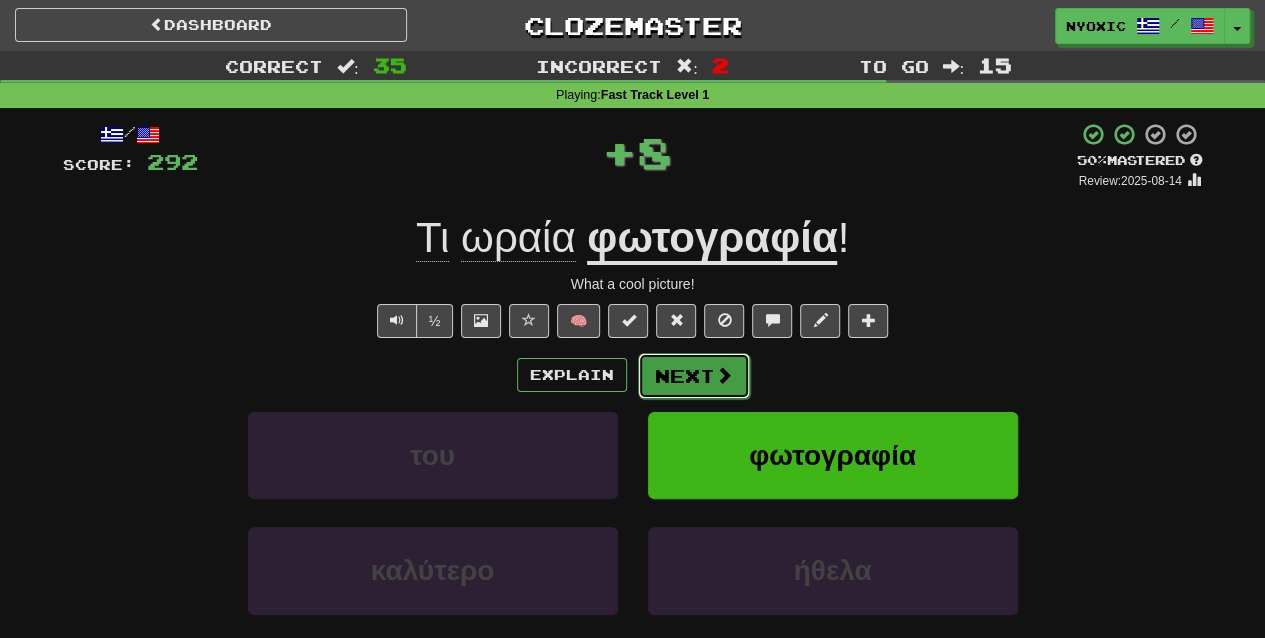 click at bounding box center [724, 375] 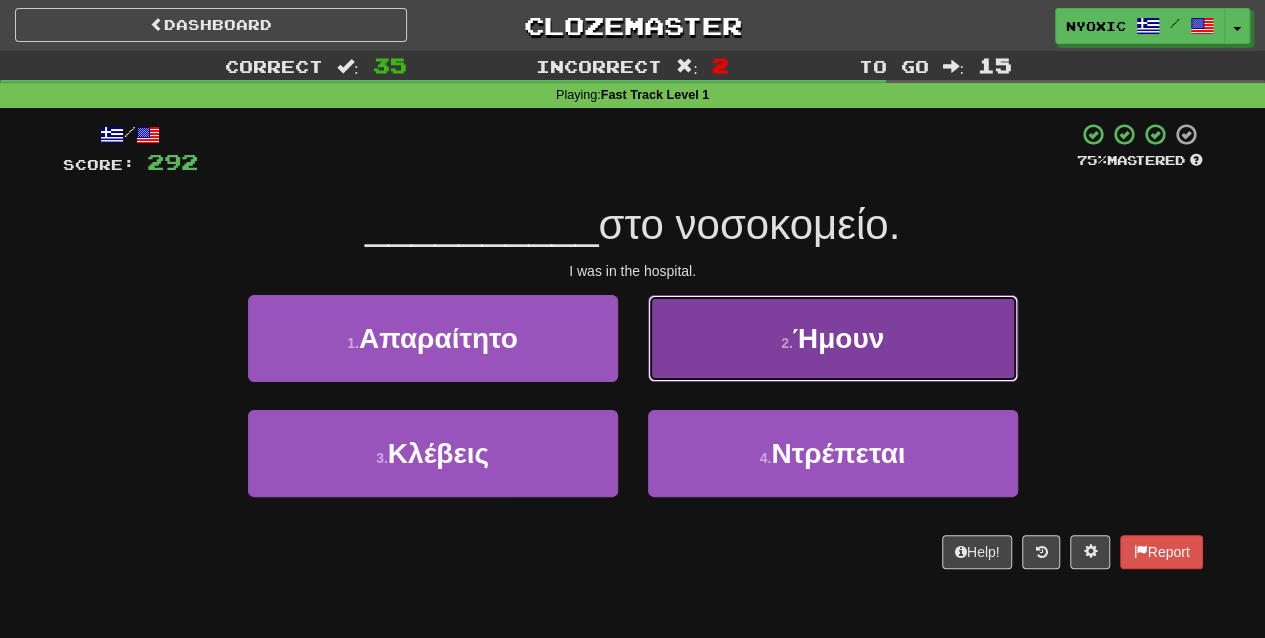 click on "2 .  Ήμουν" at bounding box center [833, 338] 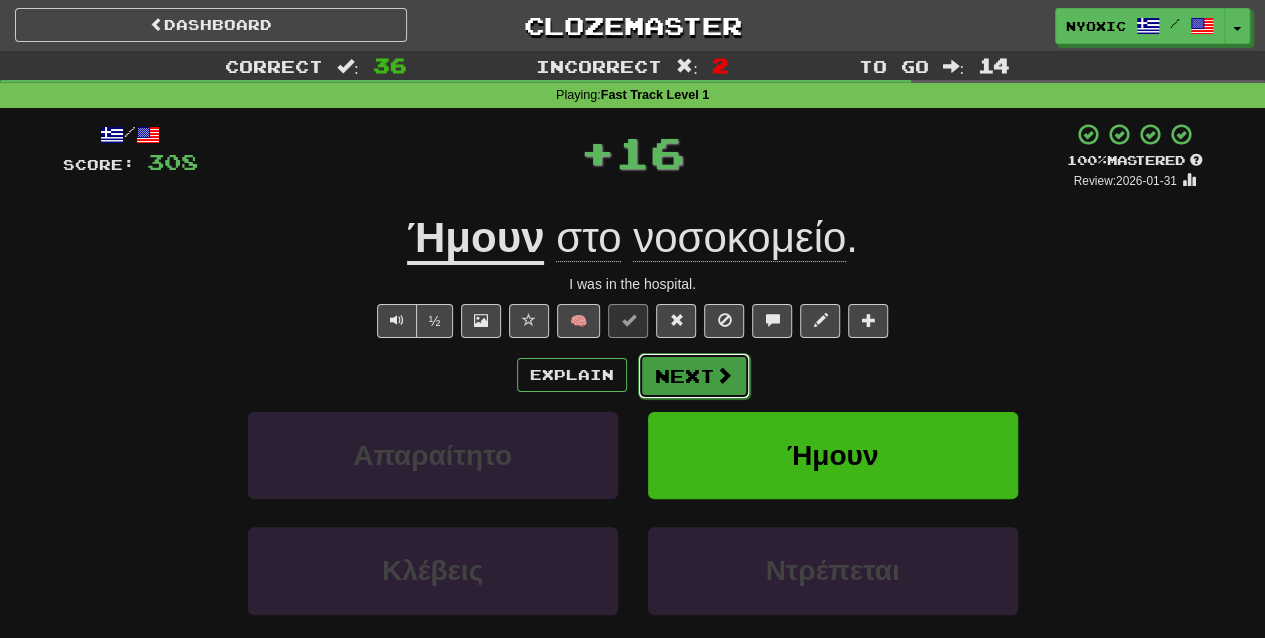 click on "Next" at bounding box center (694, 376) 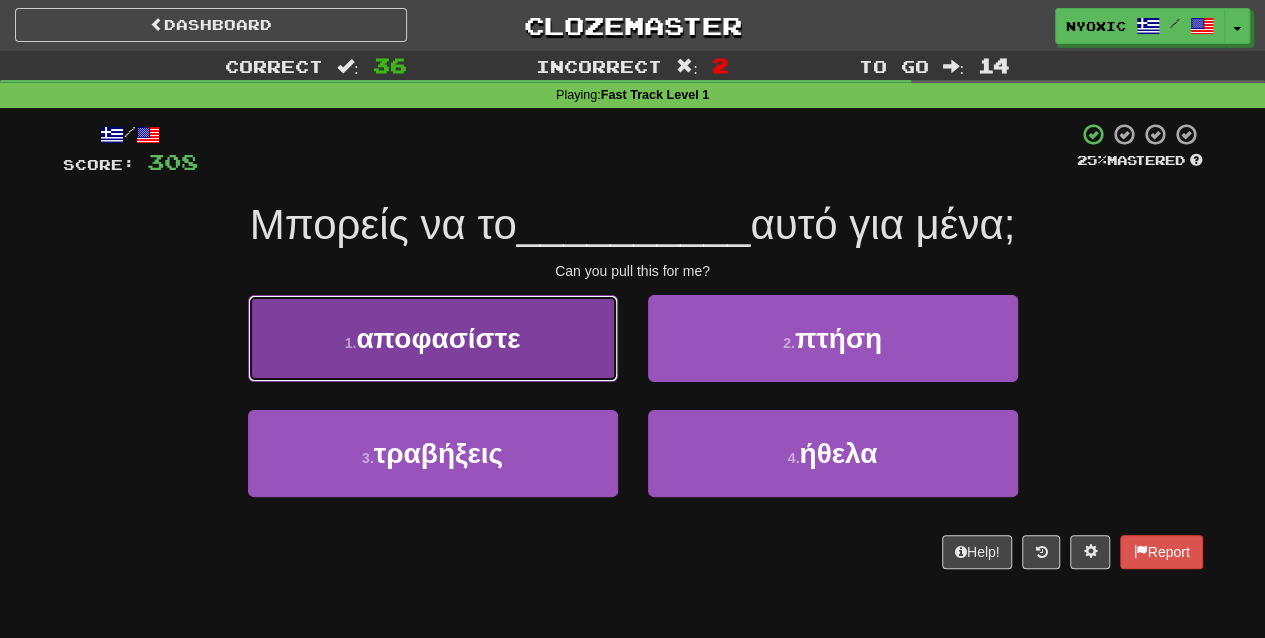 click on "1 .  αποφασίστε" at bounding box center (433, 338) 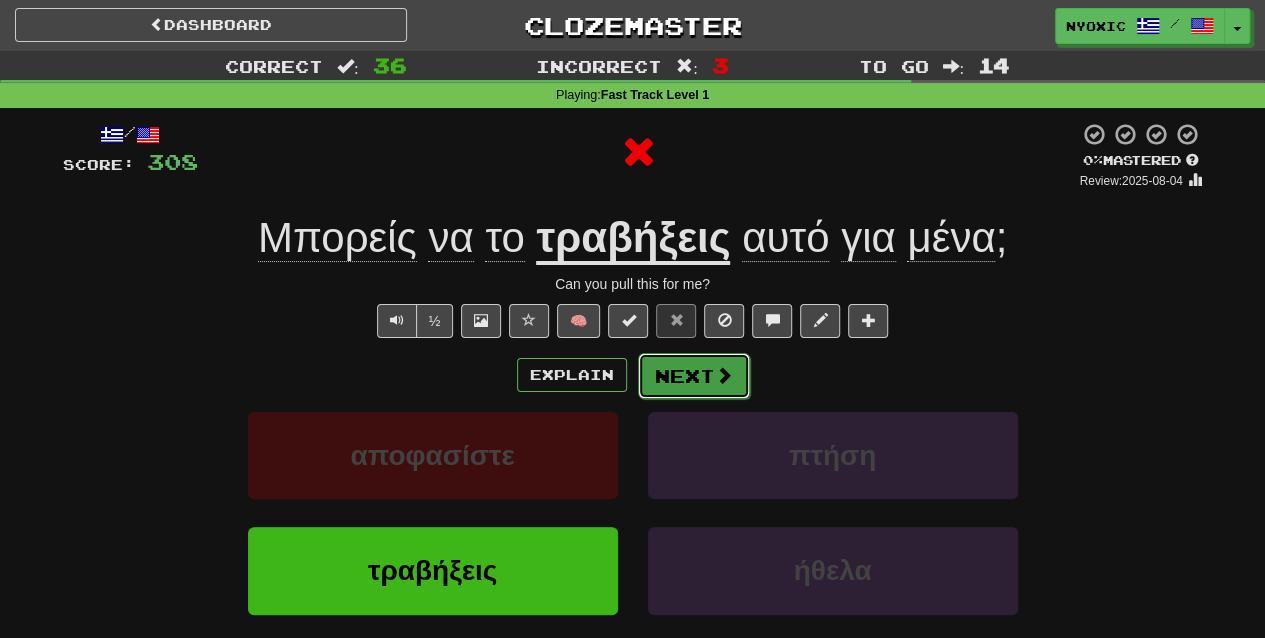 click on "Next" at bounding box center [694, 376] 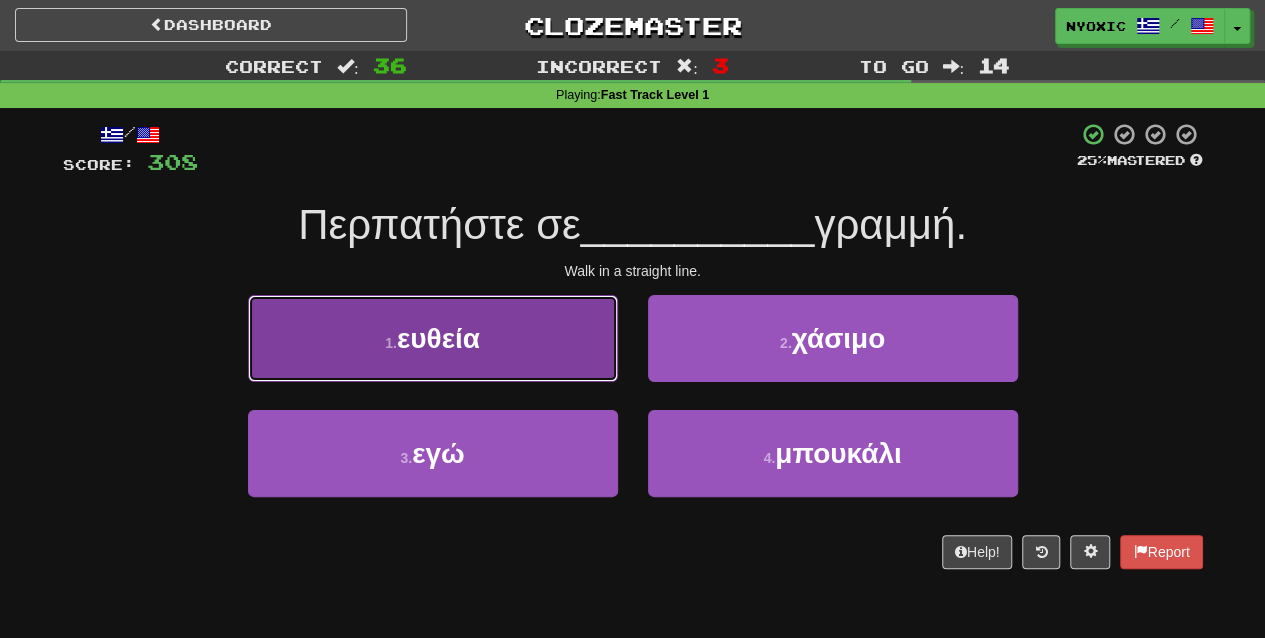 click on "1 .  ευθεία" at bounding box center [433, 338] 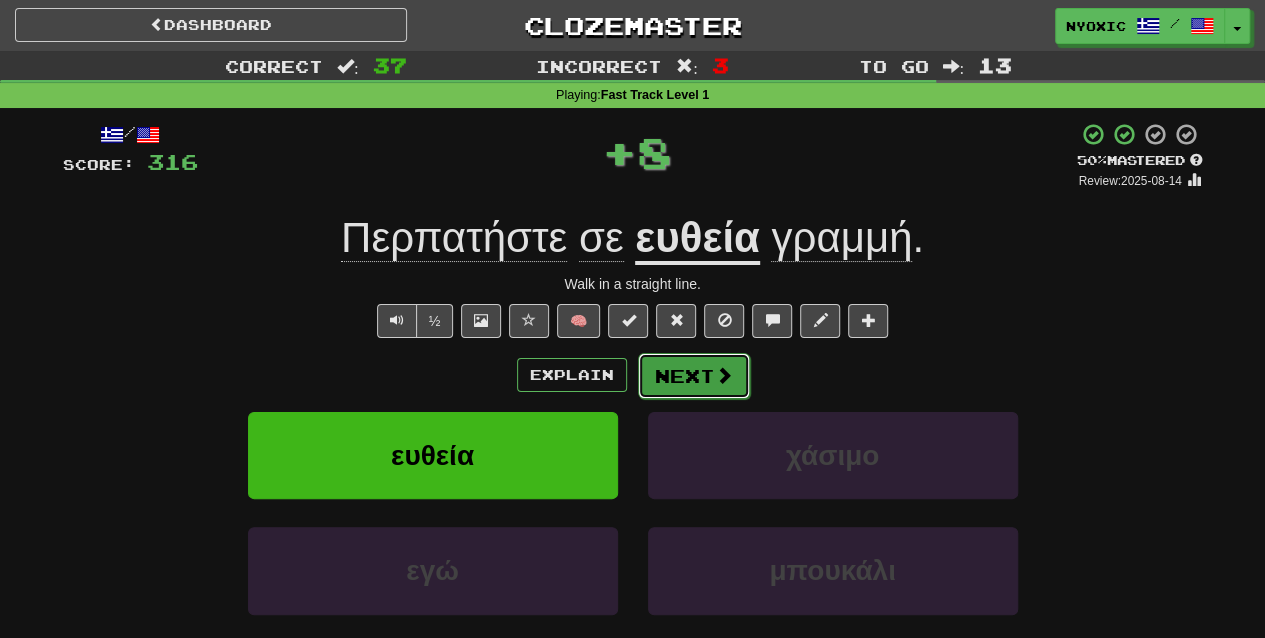 click on "Next" at bounding box center (694, 376) 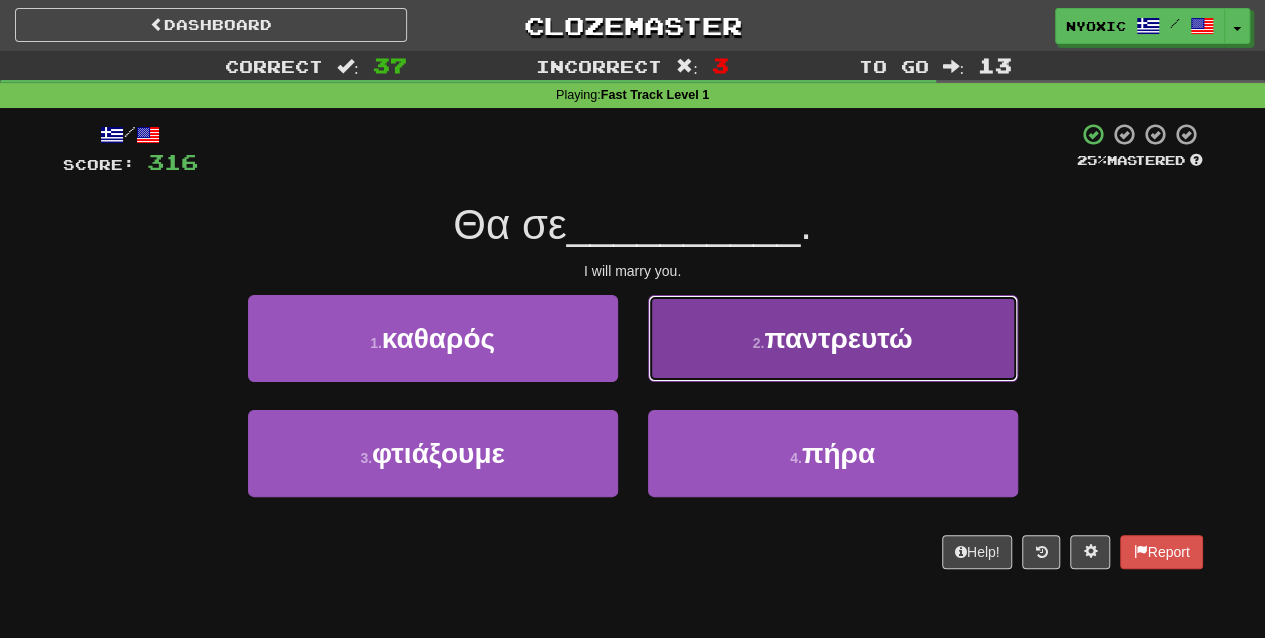 click on "2 .  παντρευτώ" at bounding box center [833, 338] 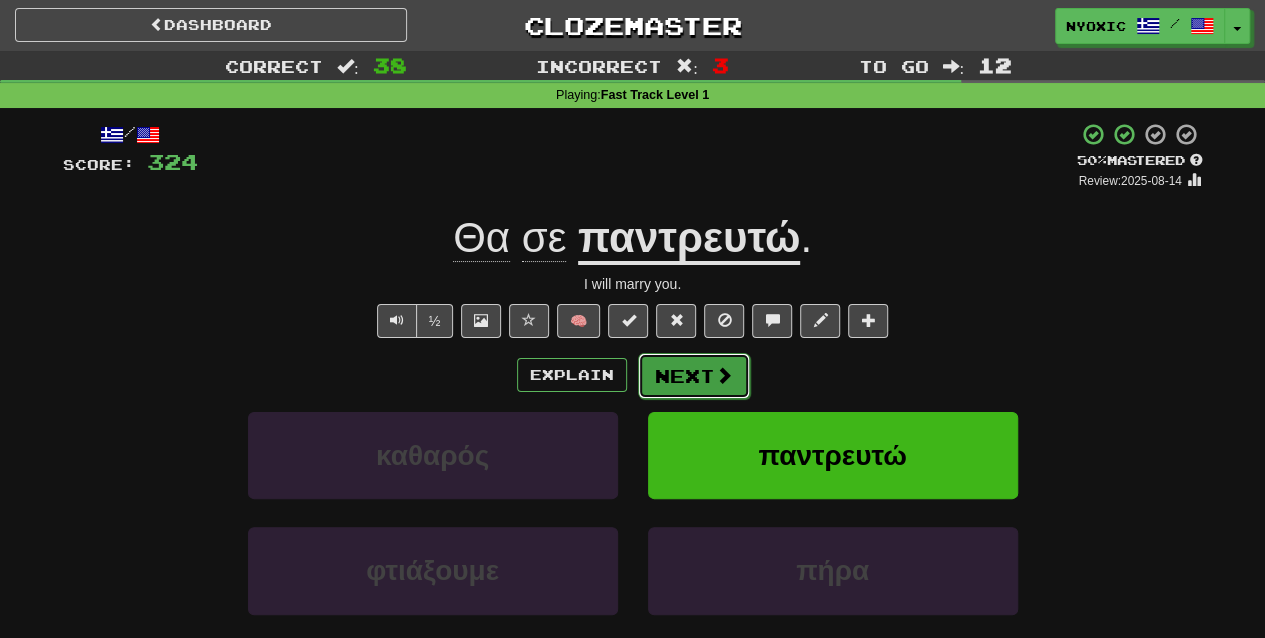 click on "Next" at bounding box center [694, 376] 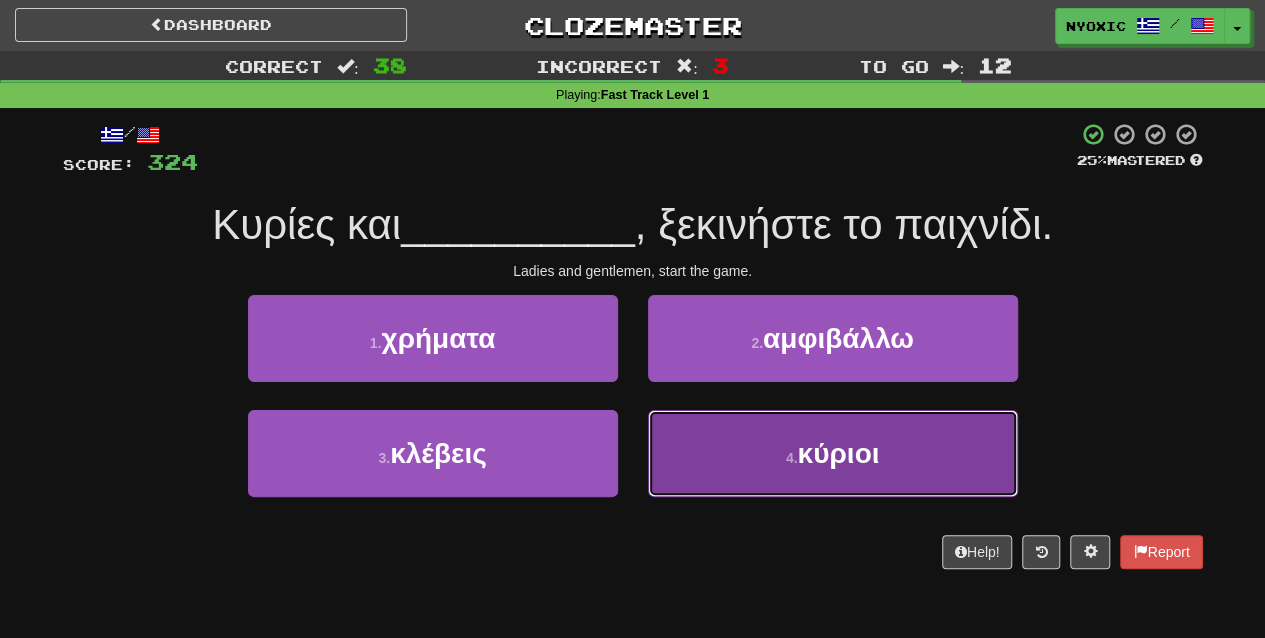 click on "4 .  κύριοι" at bounding box center (833, 453) 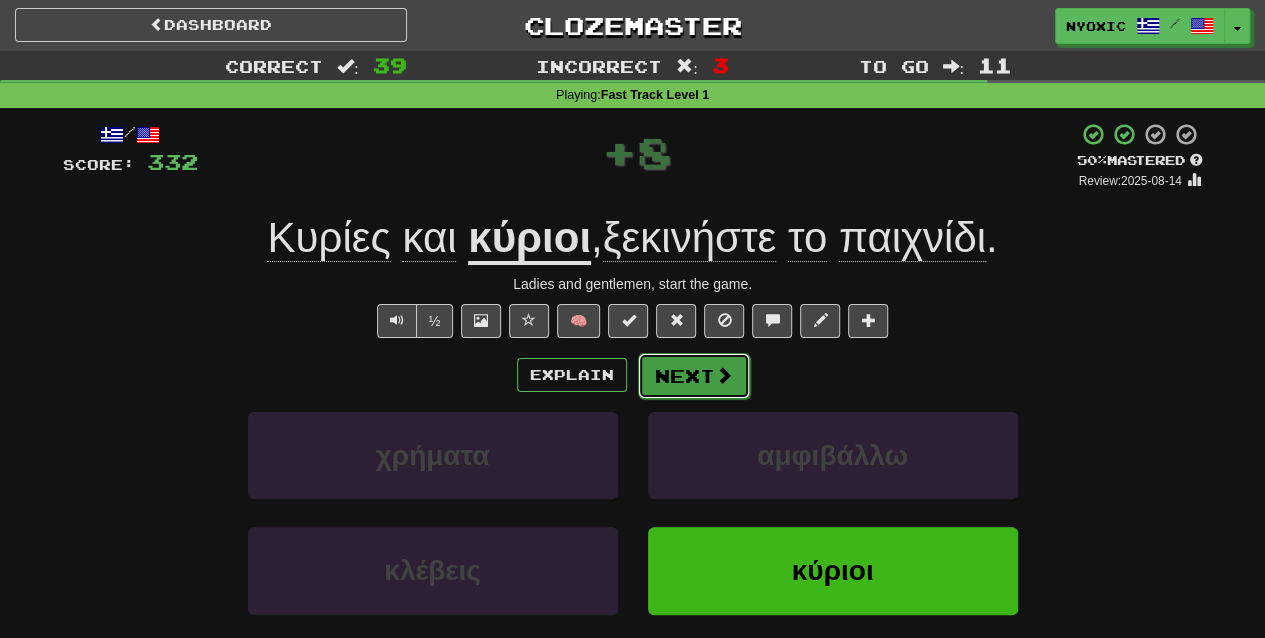 click at bounding box center (724, 375) 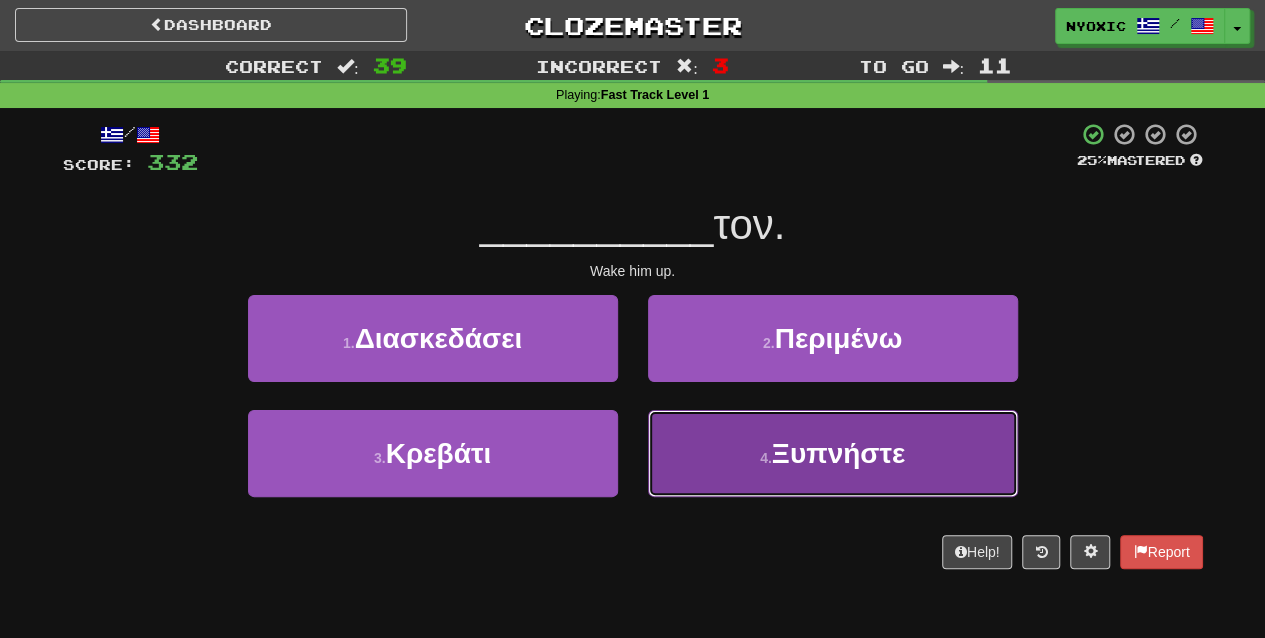 click on "Ξυπνήστε" at bounding box center (838, 453) 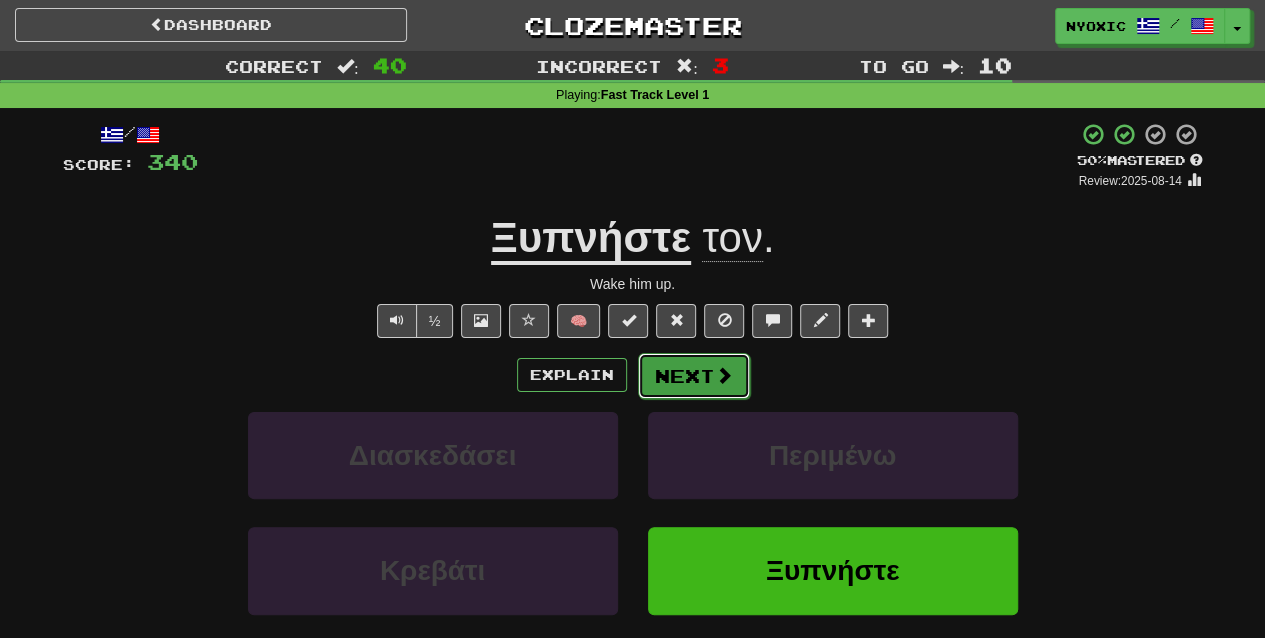 click at bounding box center (724, 375) 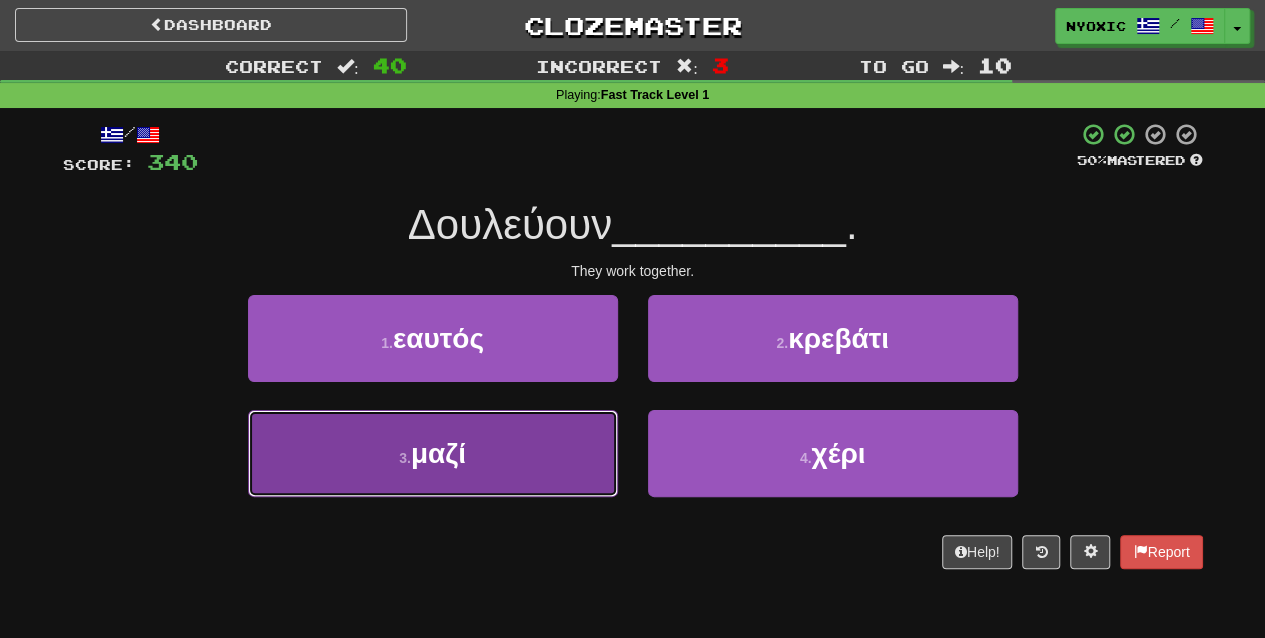 click on "3 .  μαζί" at bounding box center (433, 453) 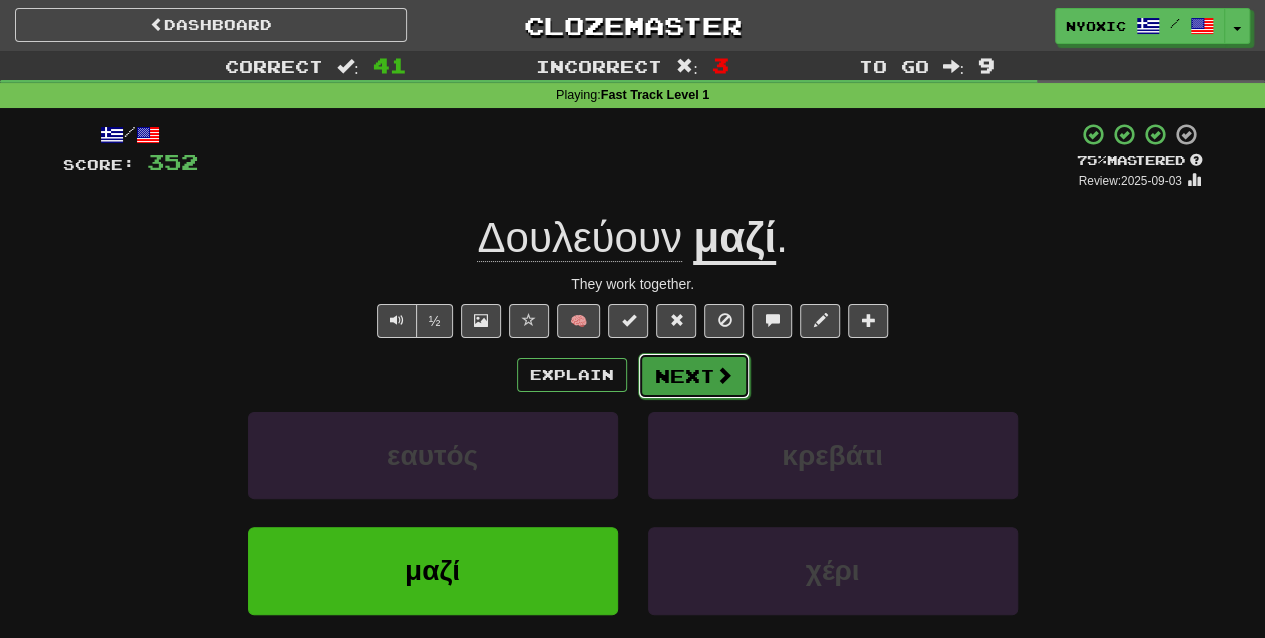 click at bounding box center (724, 375) 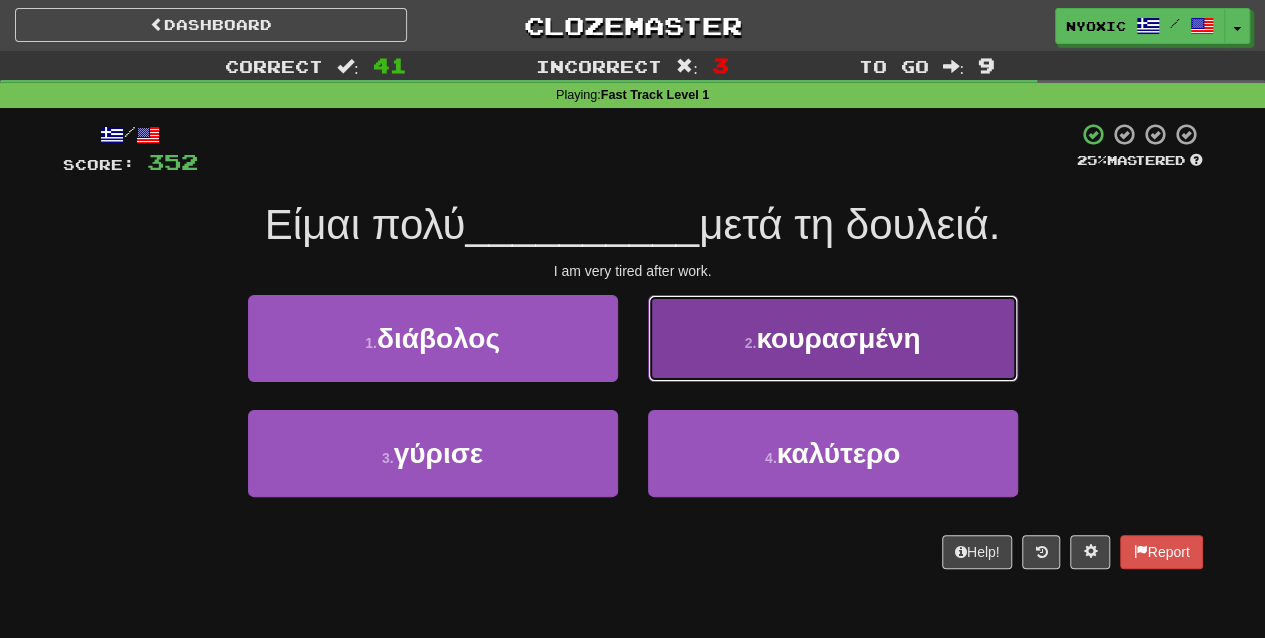 click on "2 .  κουρασμένη" at bounding box center [833, 338] 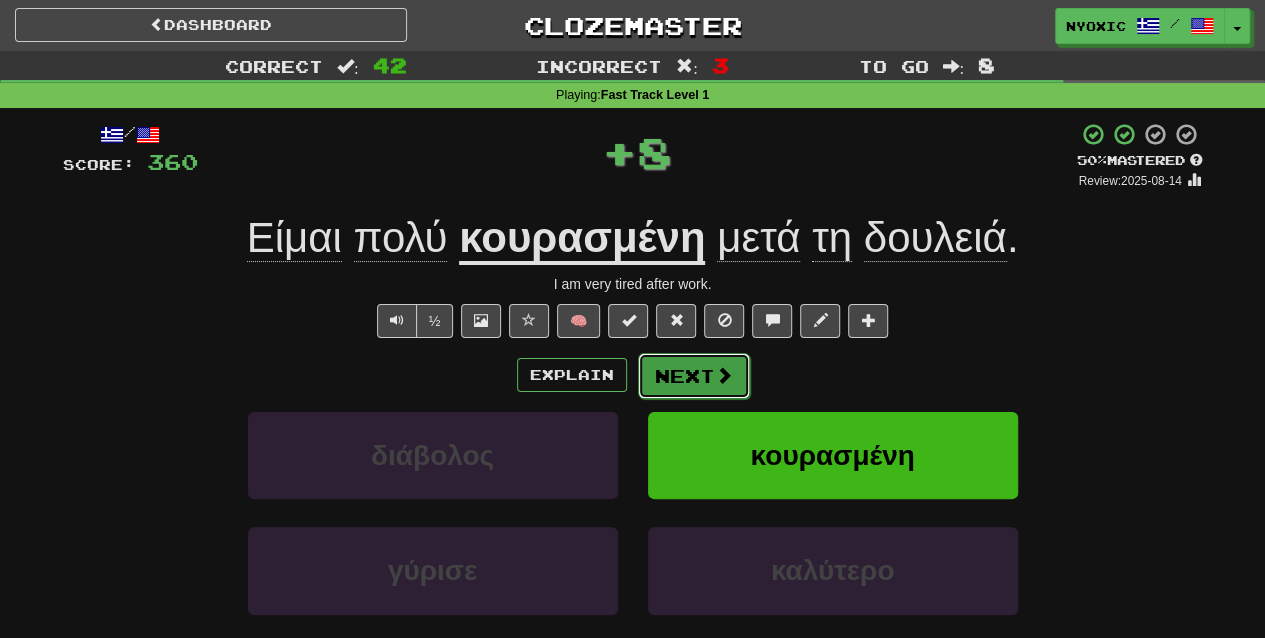 click at bounding box center [724, 375] 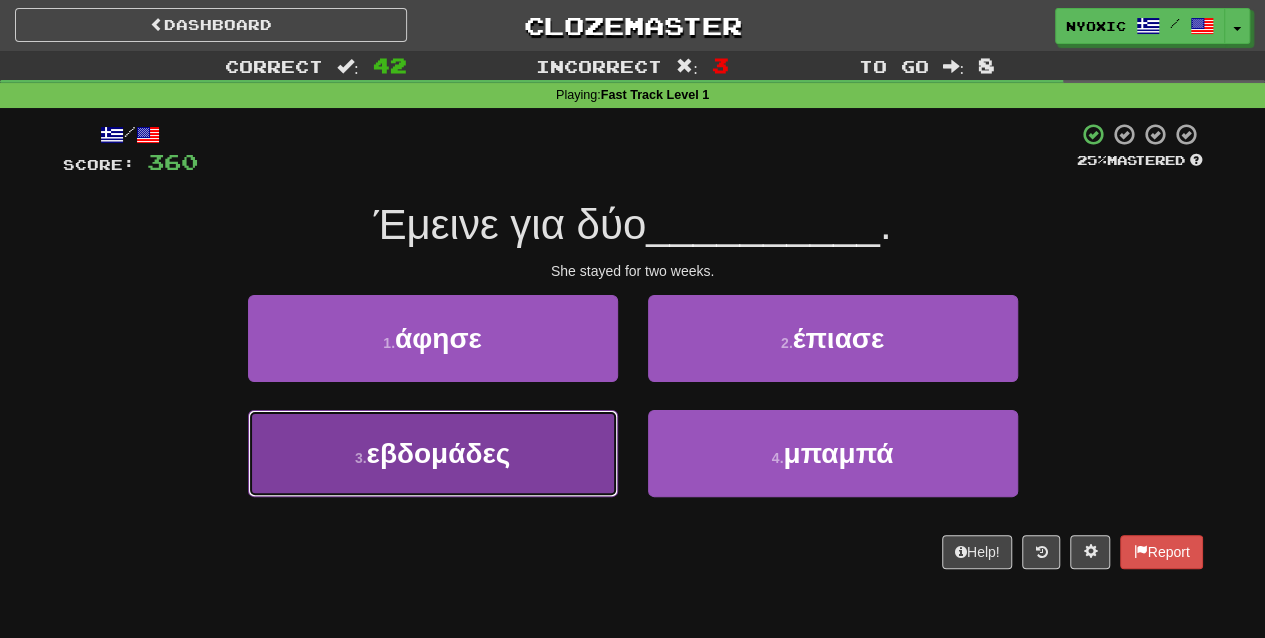 click on "3 .  εβδομάδες" at bounding box center (433, 453) 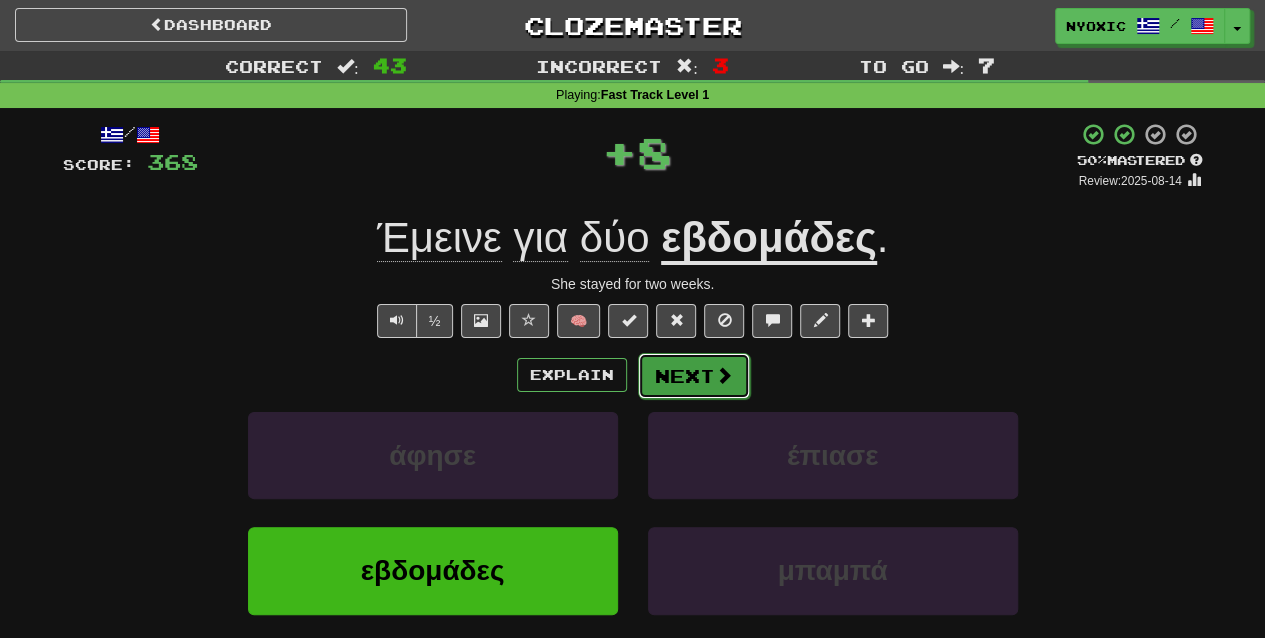 click on "Next" at bounding box center (694, 376) 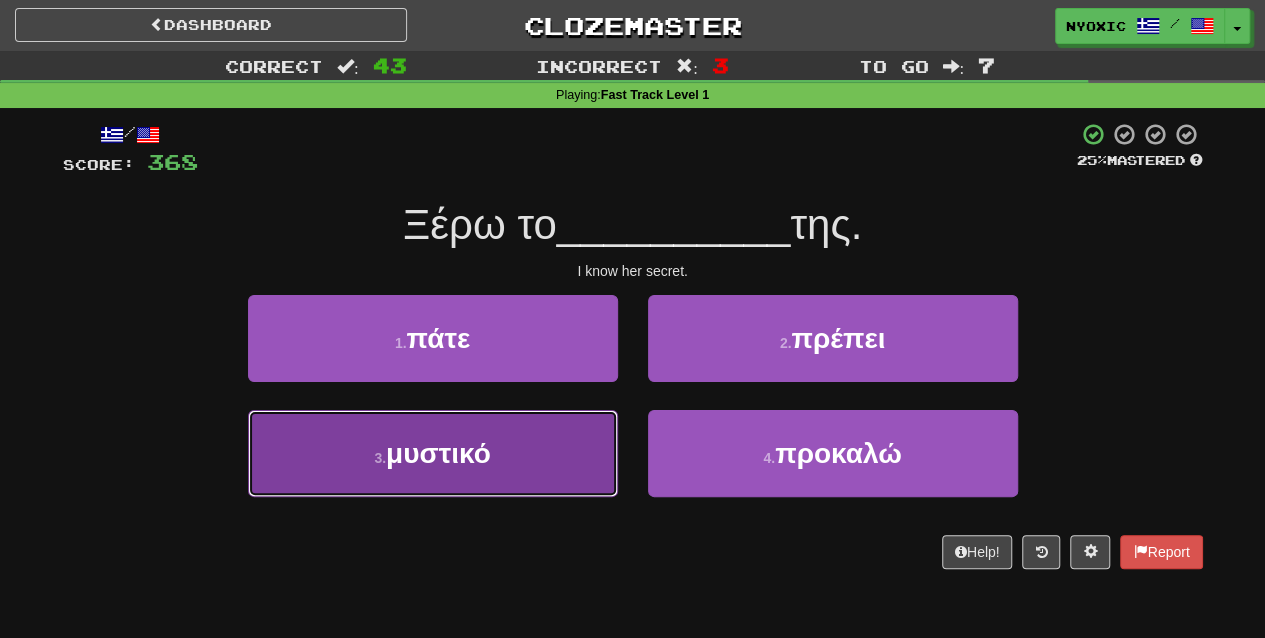 click on "3 .  μυστικό" at bounding box center (433, 453) 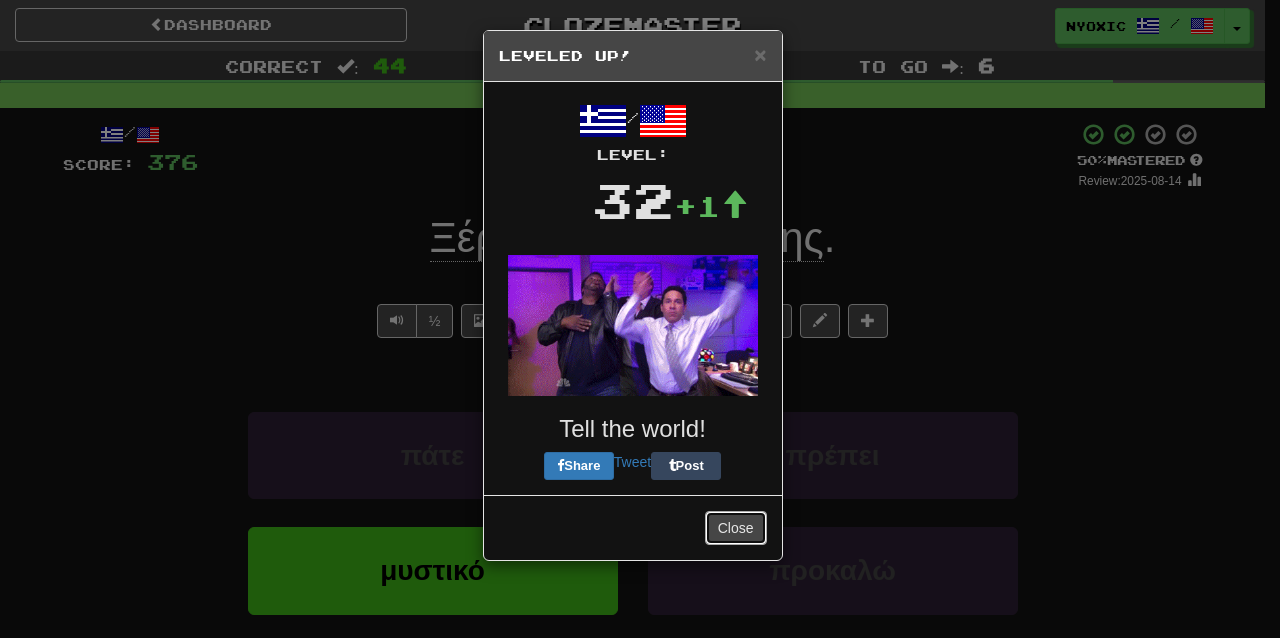 click on "Close" at bounding box center [736, 528] 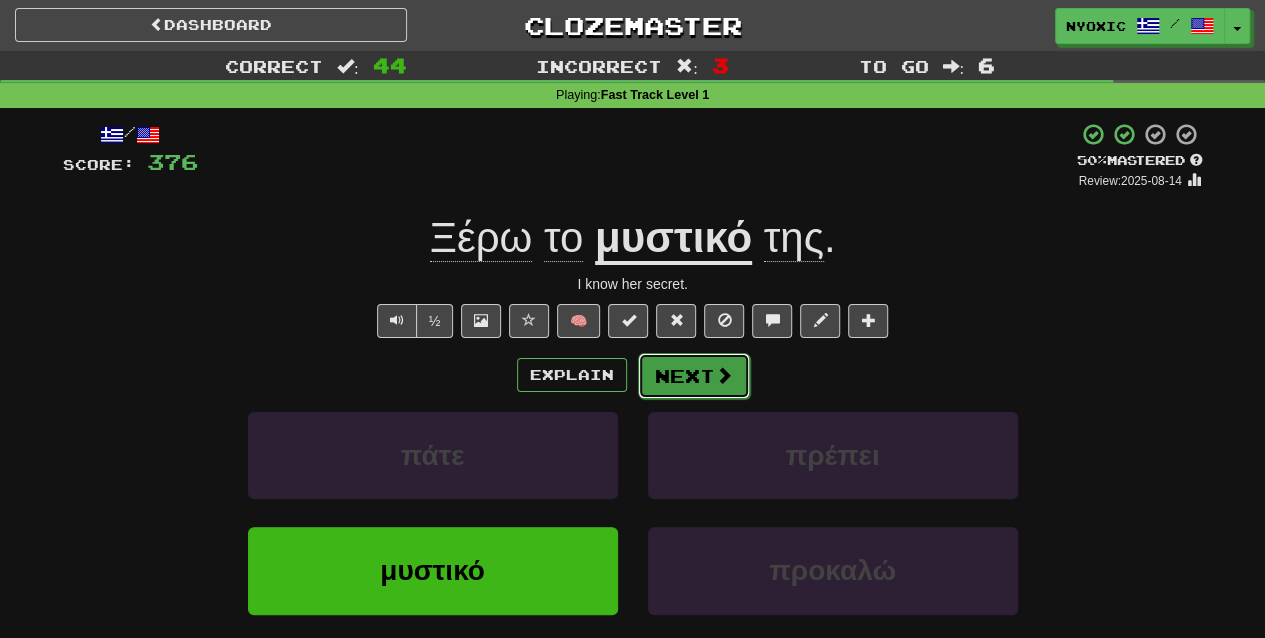 click on "Next" at bounding box center (694, 376) 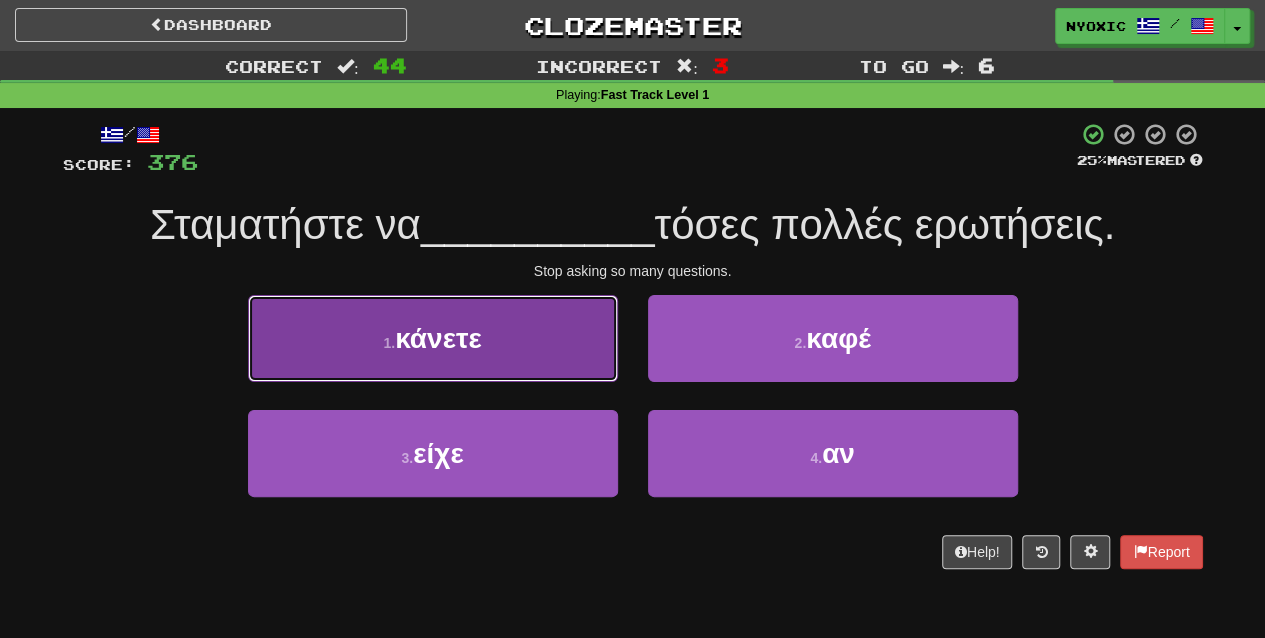 click on "1 .  κάνετε" at bounding box center [433, 338] 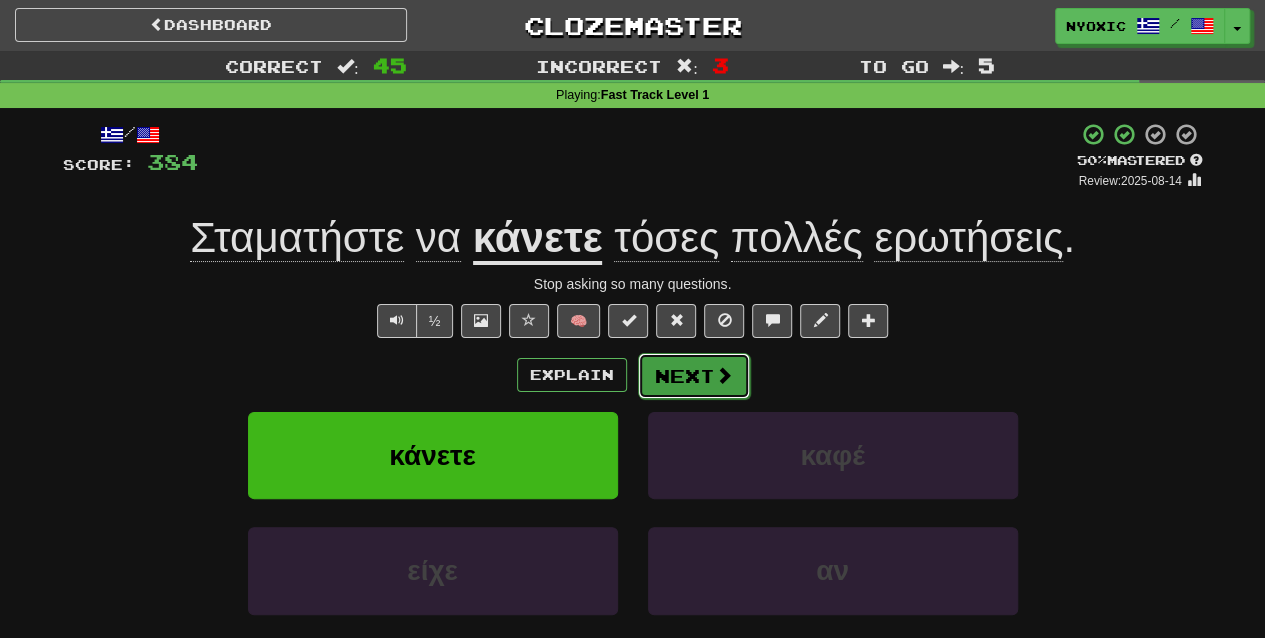 click at bounding box center (724, 375) 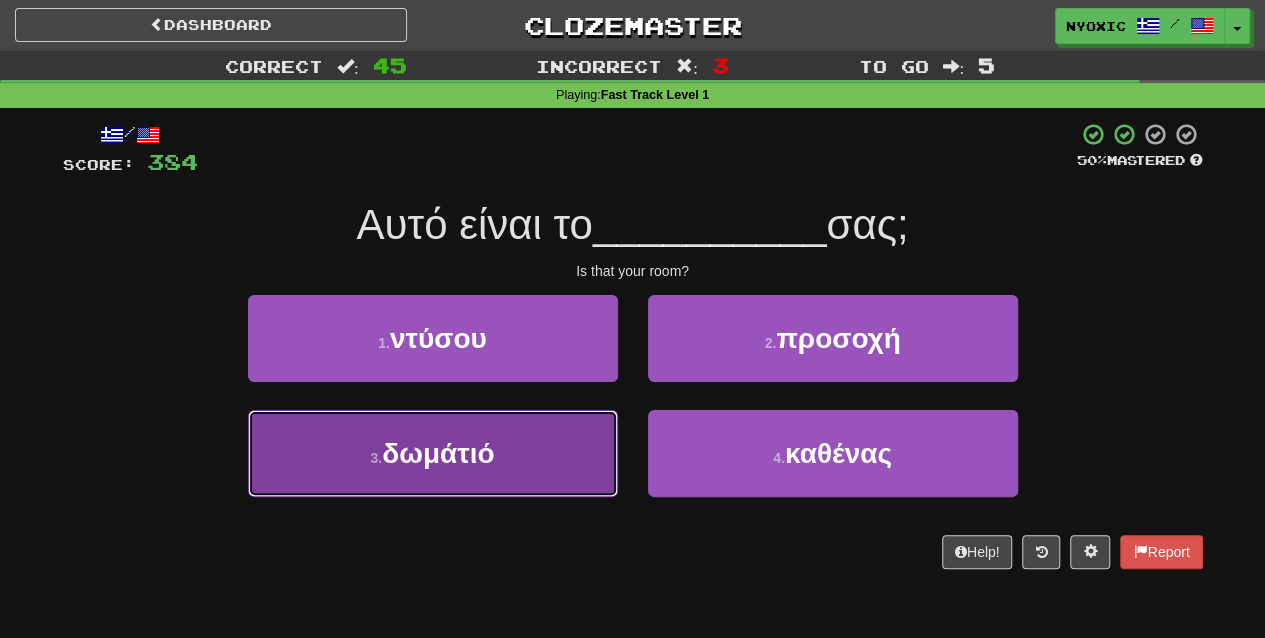 click on "3 .  δωμάτιό" at bounding box center (433, 453) 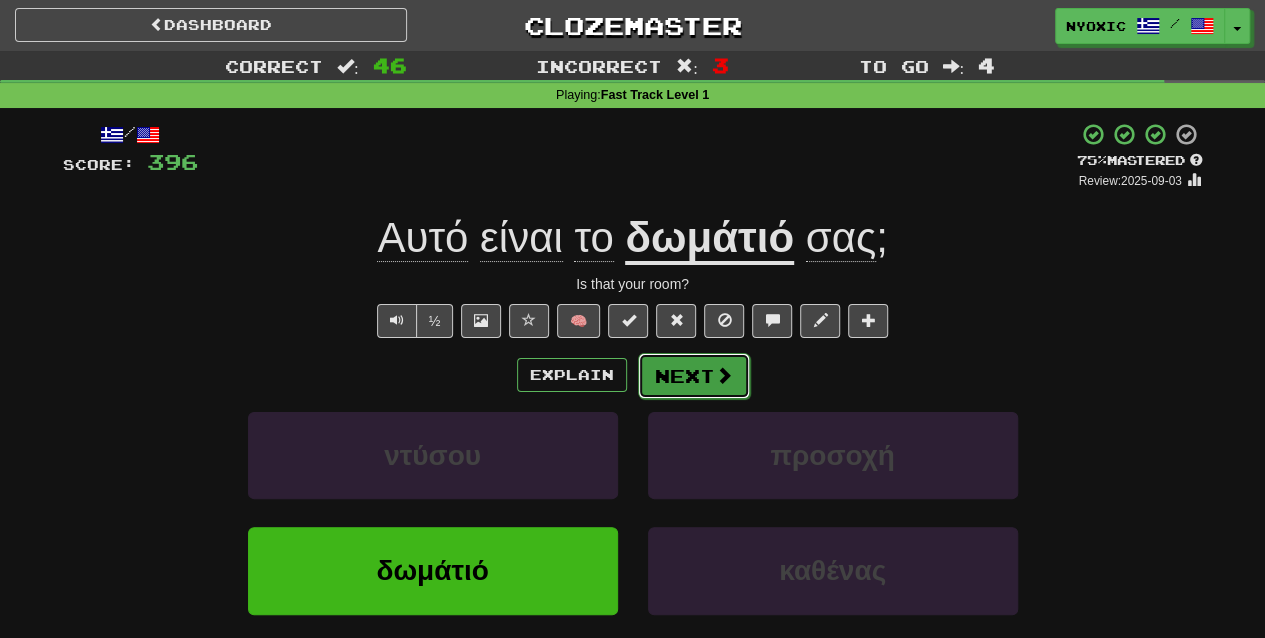 click on "Next" at bounding box center (694, 376) 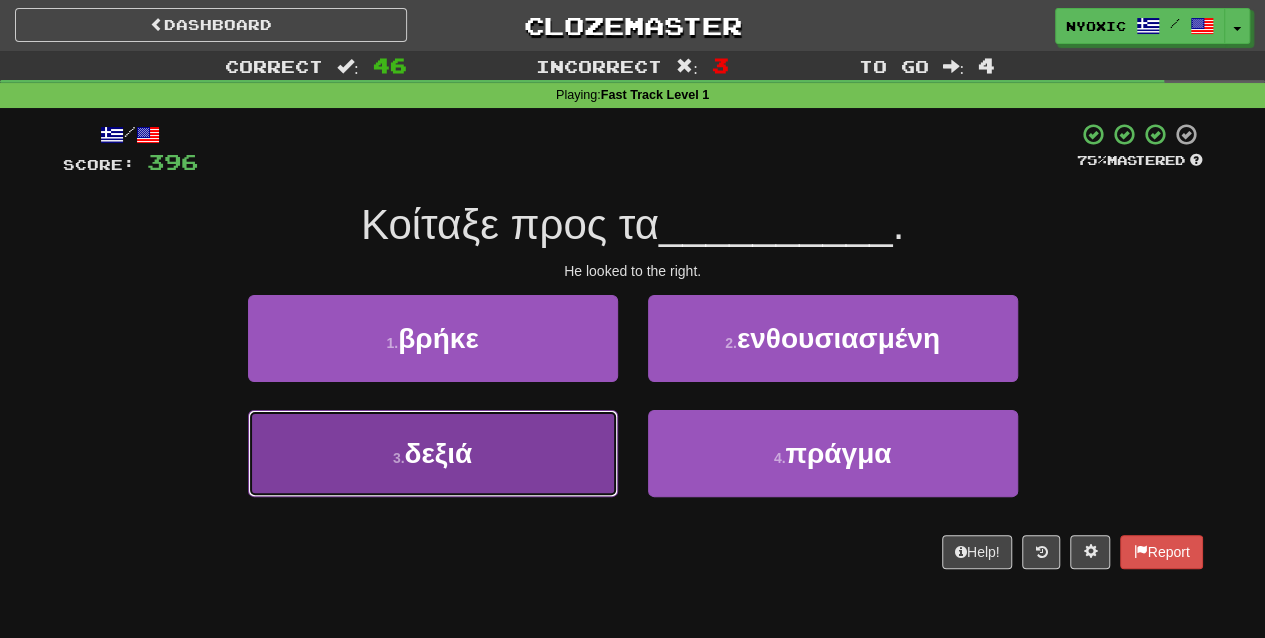 click on "3 .  δεξιά" at bounding box center (433, 453) 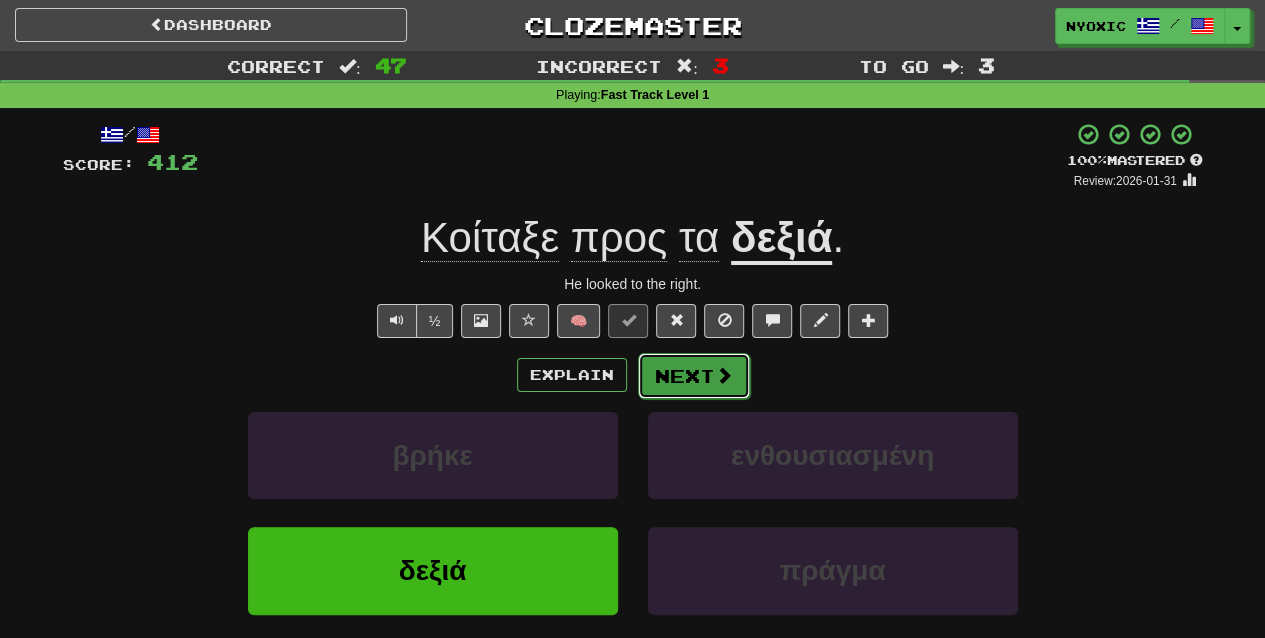 click at bounding box center [724, 375] 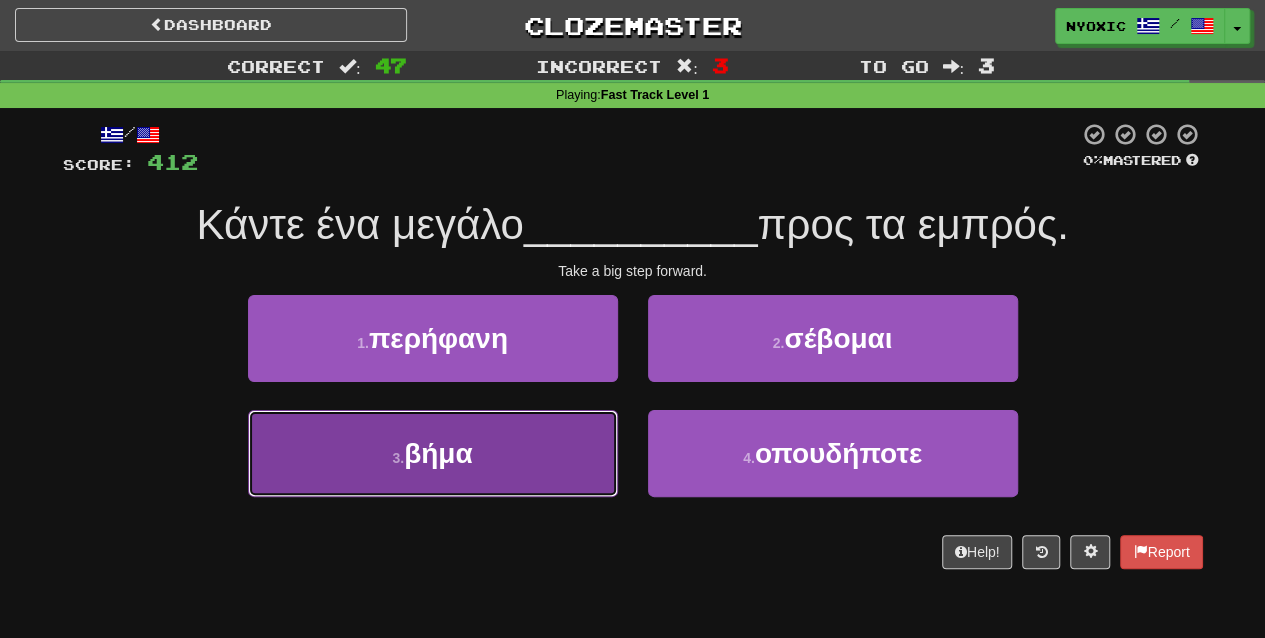 click on "3 .  βήμα" at bounding box center (433, 453) 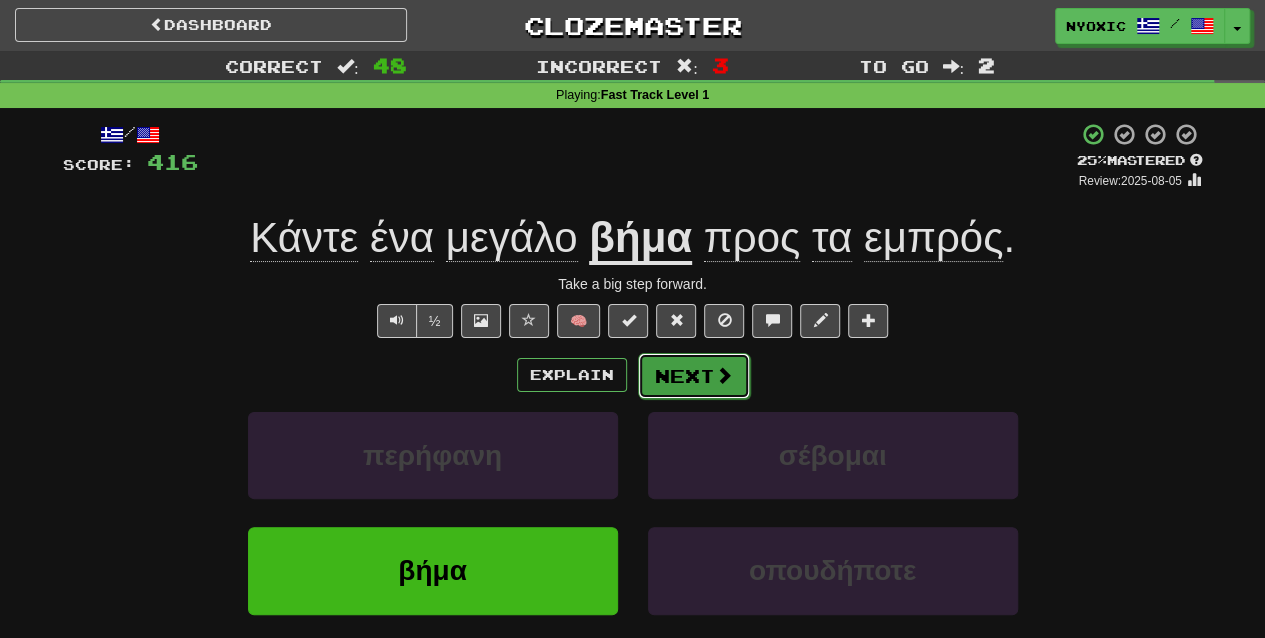 click on "Next" at bounding box center [694, 376] 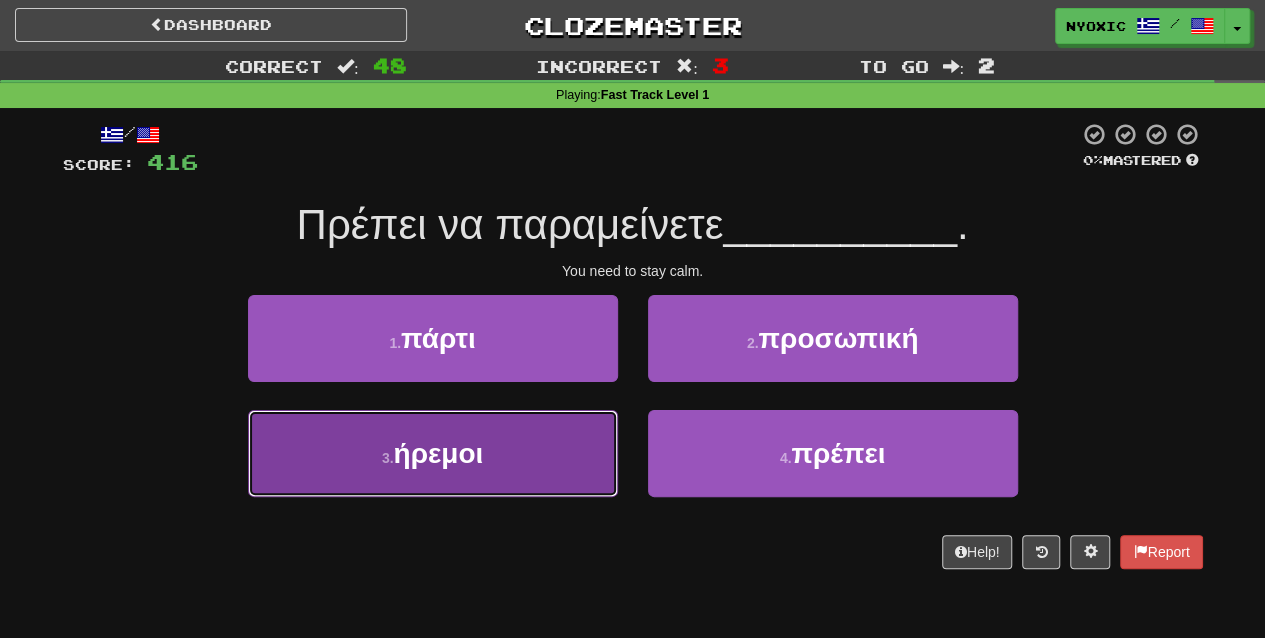 click on "3 .  ήρεμοι" at bounding box center (433, 453) 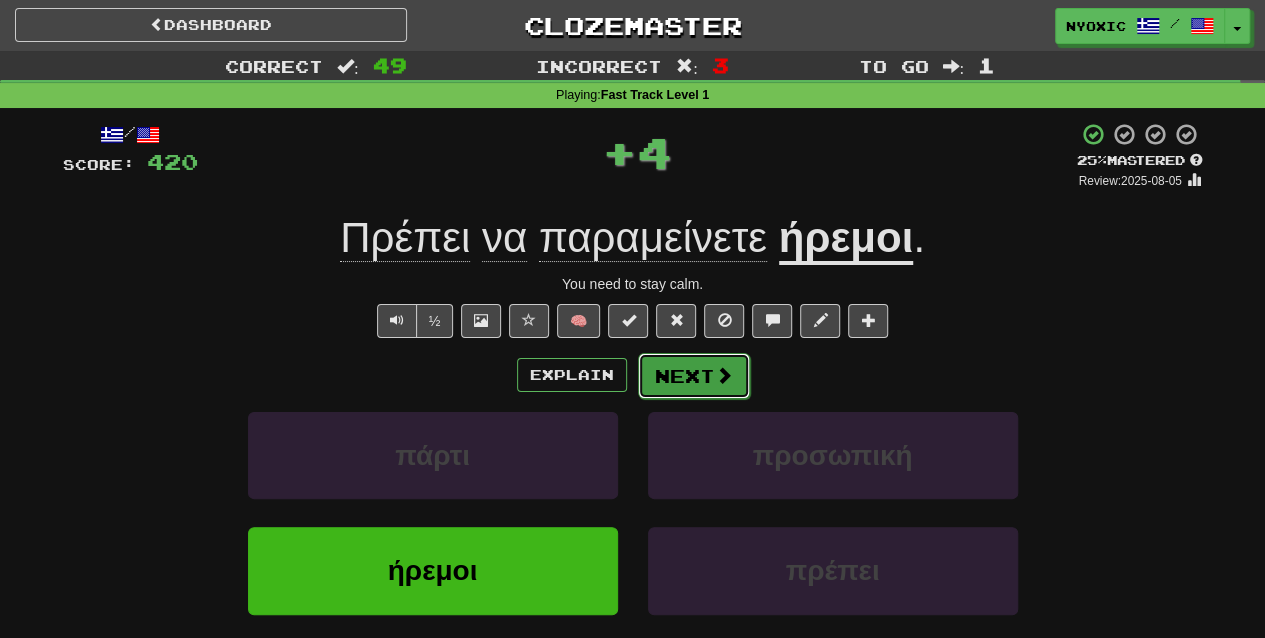 click at bounding box center [724, 375] 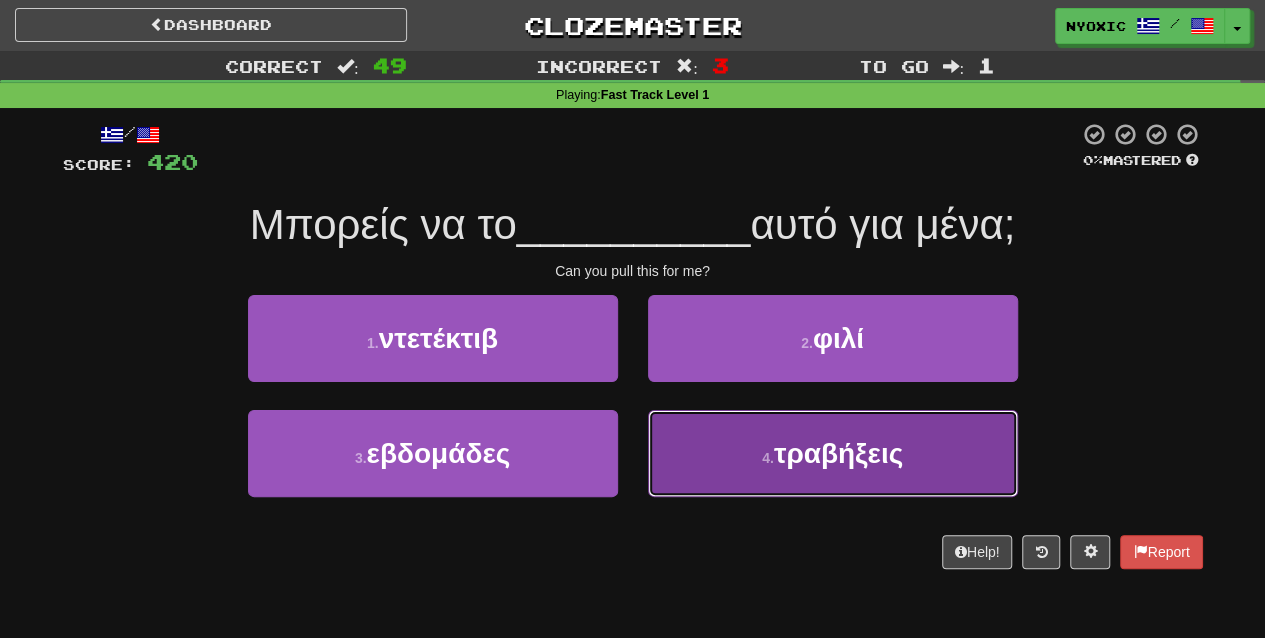 click on "4 .  τραβήξεις" at bounding box center [833, 453] 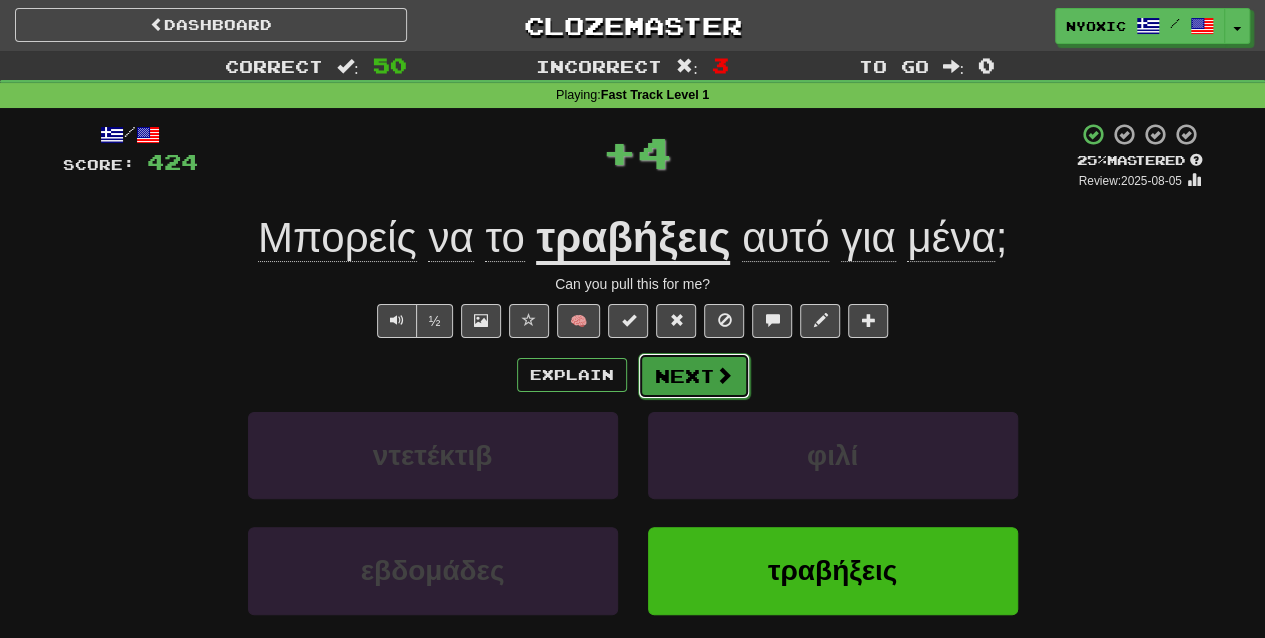 click on "Next" at bounding box center (694, 376) 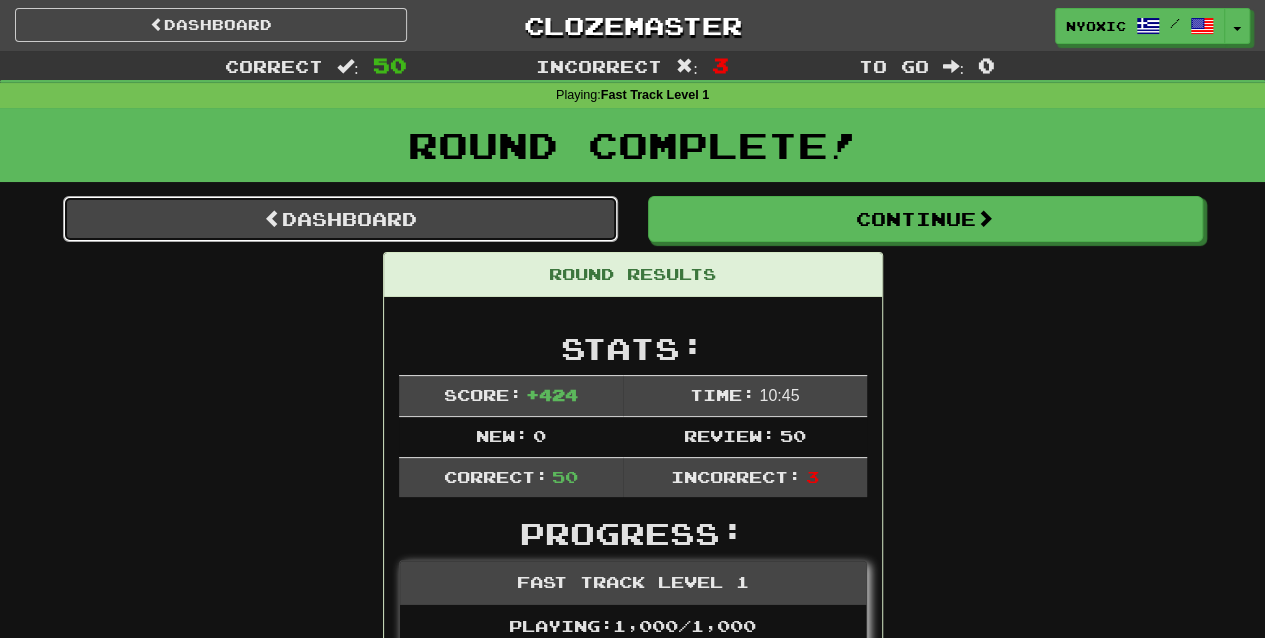 click on "Dashboard" at bounding box center (340, 219) 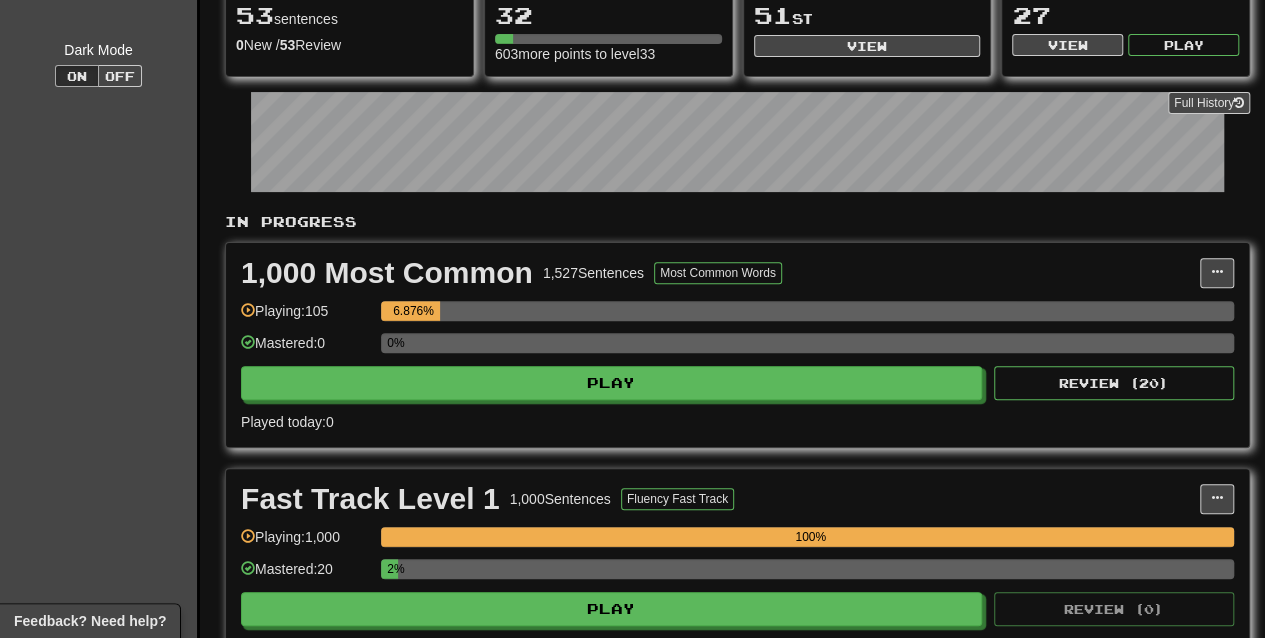 scroll, scrollTop: 263, scrollLeft: 0, axis: vertical 